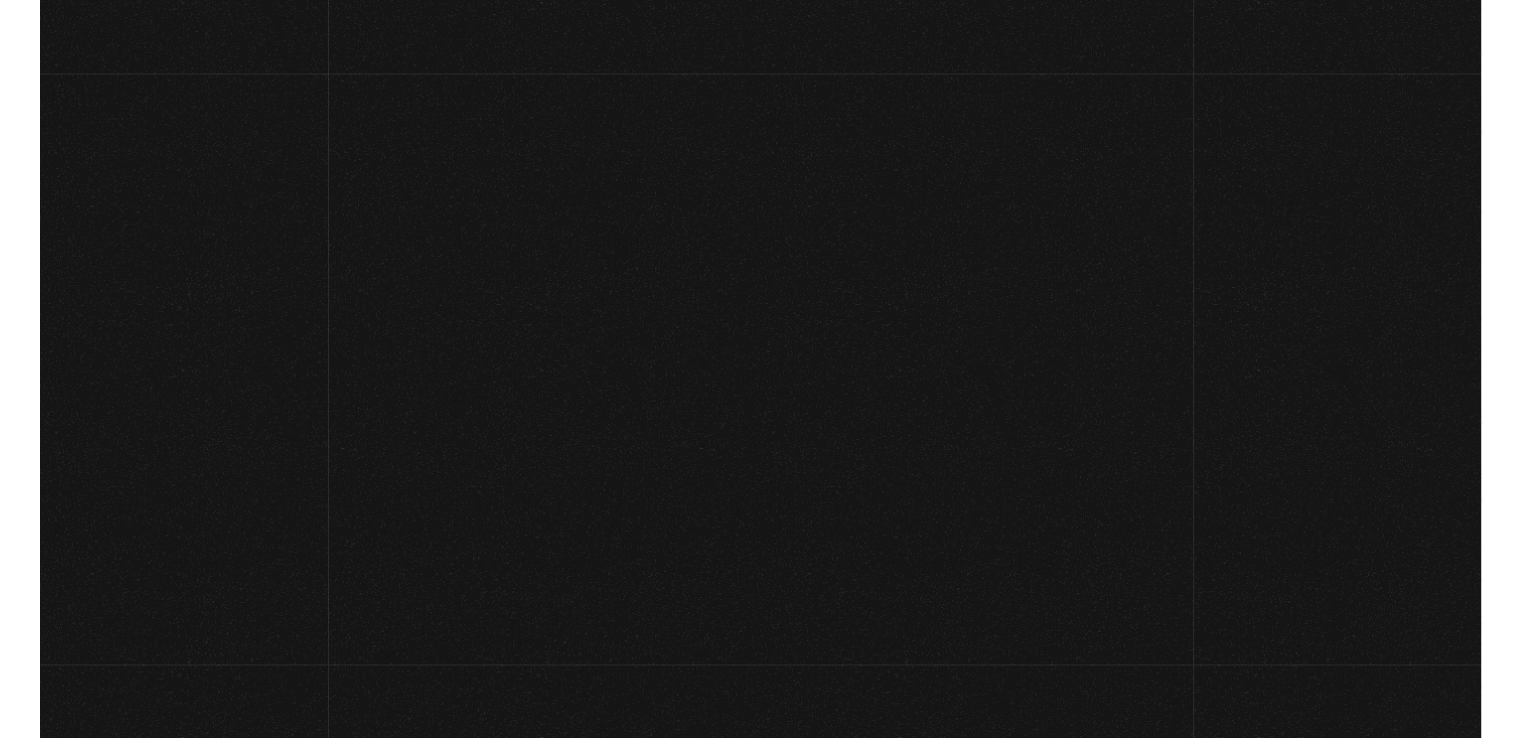 scroll, scrollTop: 0, scrollLeft: 0, axis: both 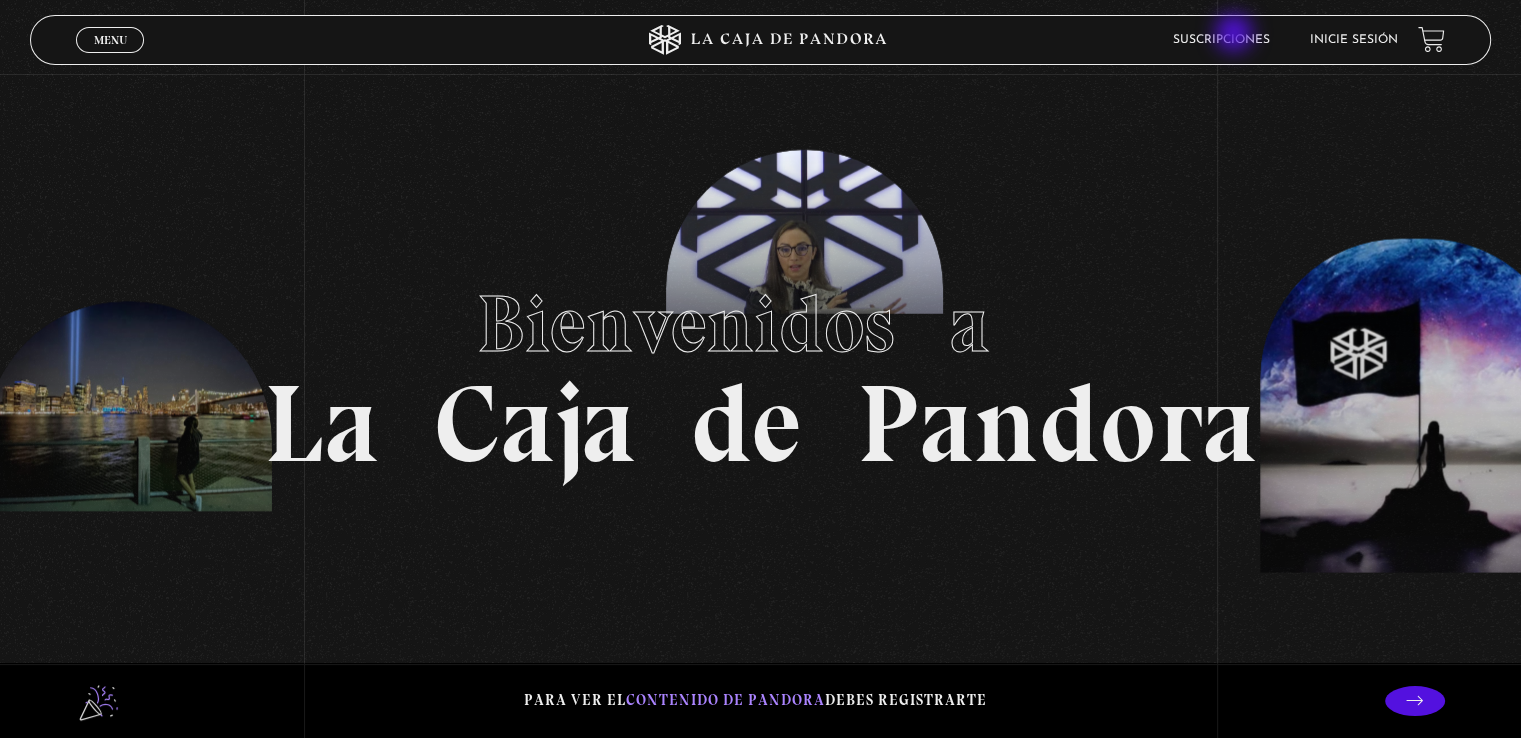 click on "Suscripciones" at bounding box center (1221, 40) 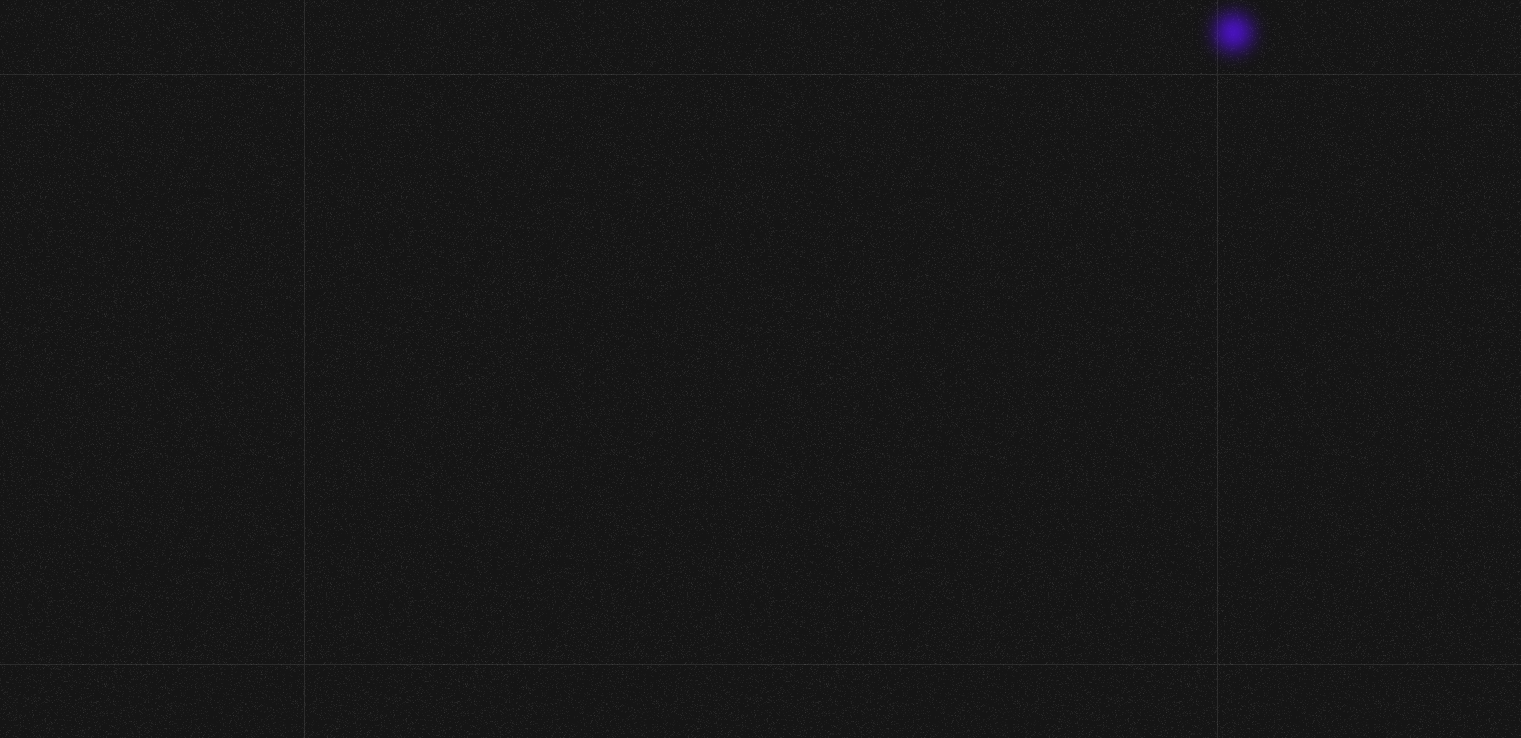 scroll, scrollTop: 0, scrollLeft: 0, axis: both 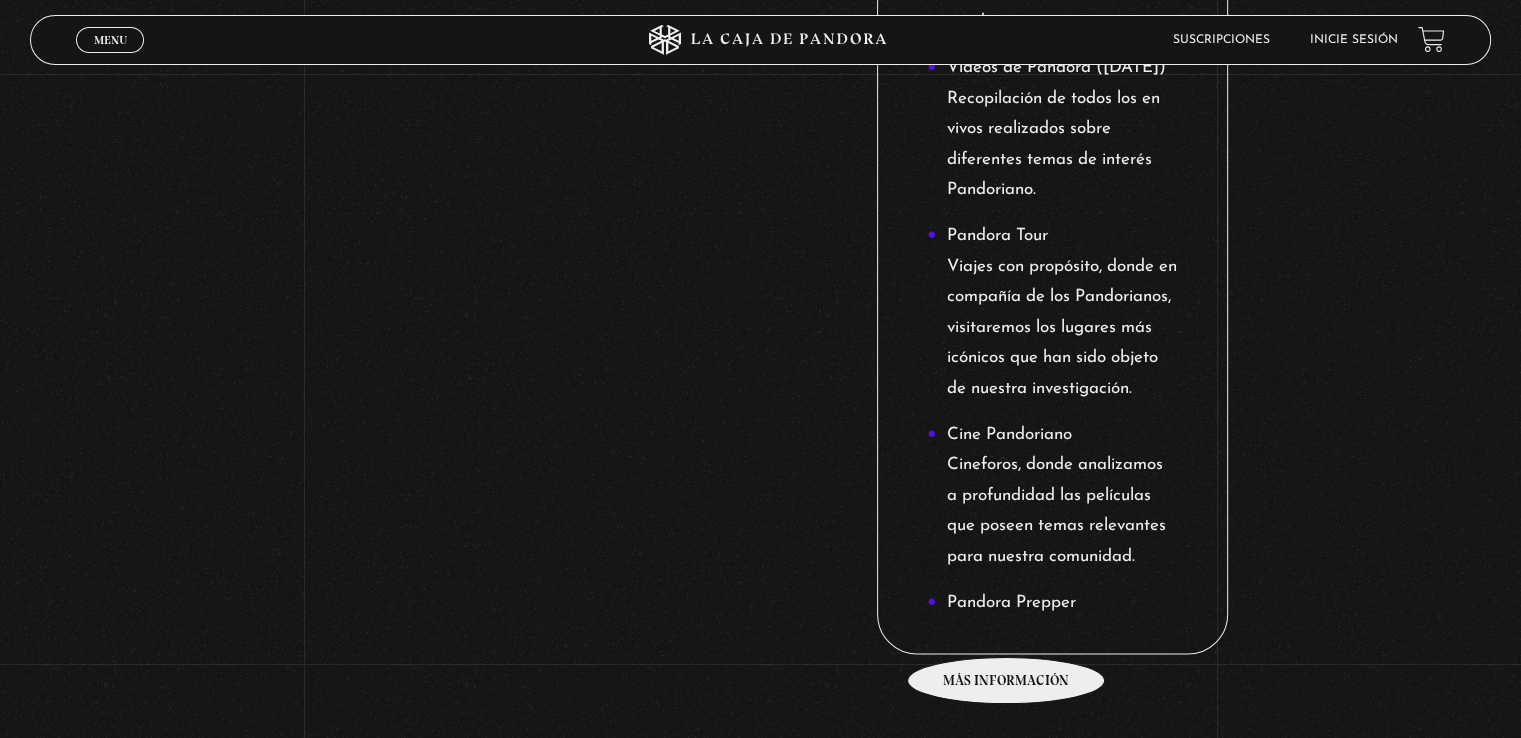 click on "Pandora Prepper" at bounding box center [1052, 603] 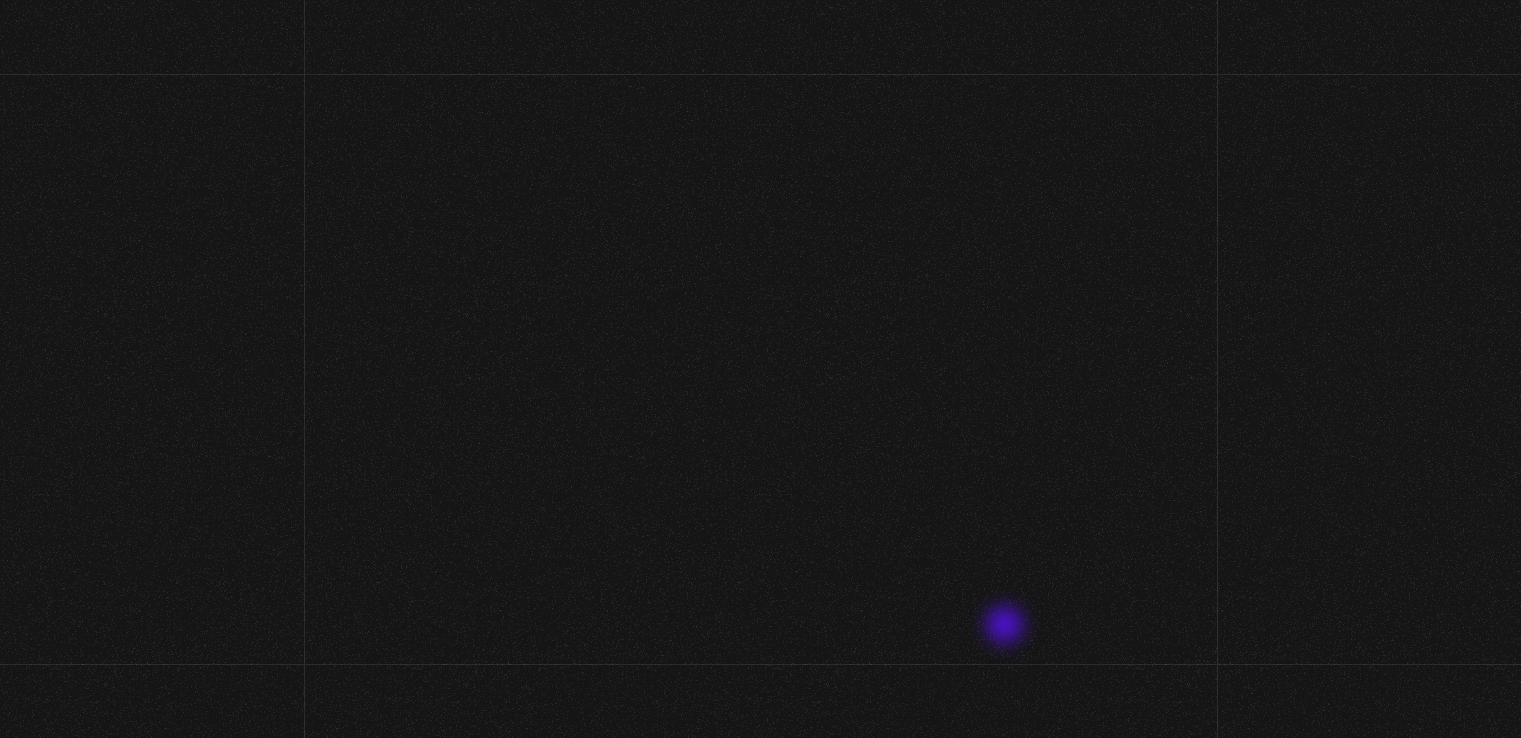 scroll, scrollTop: 0, scrollLeft: 0, axis: both 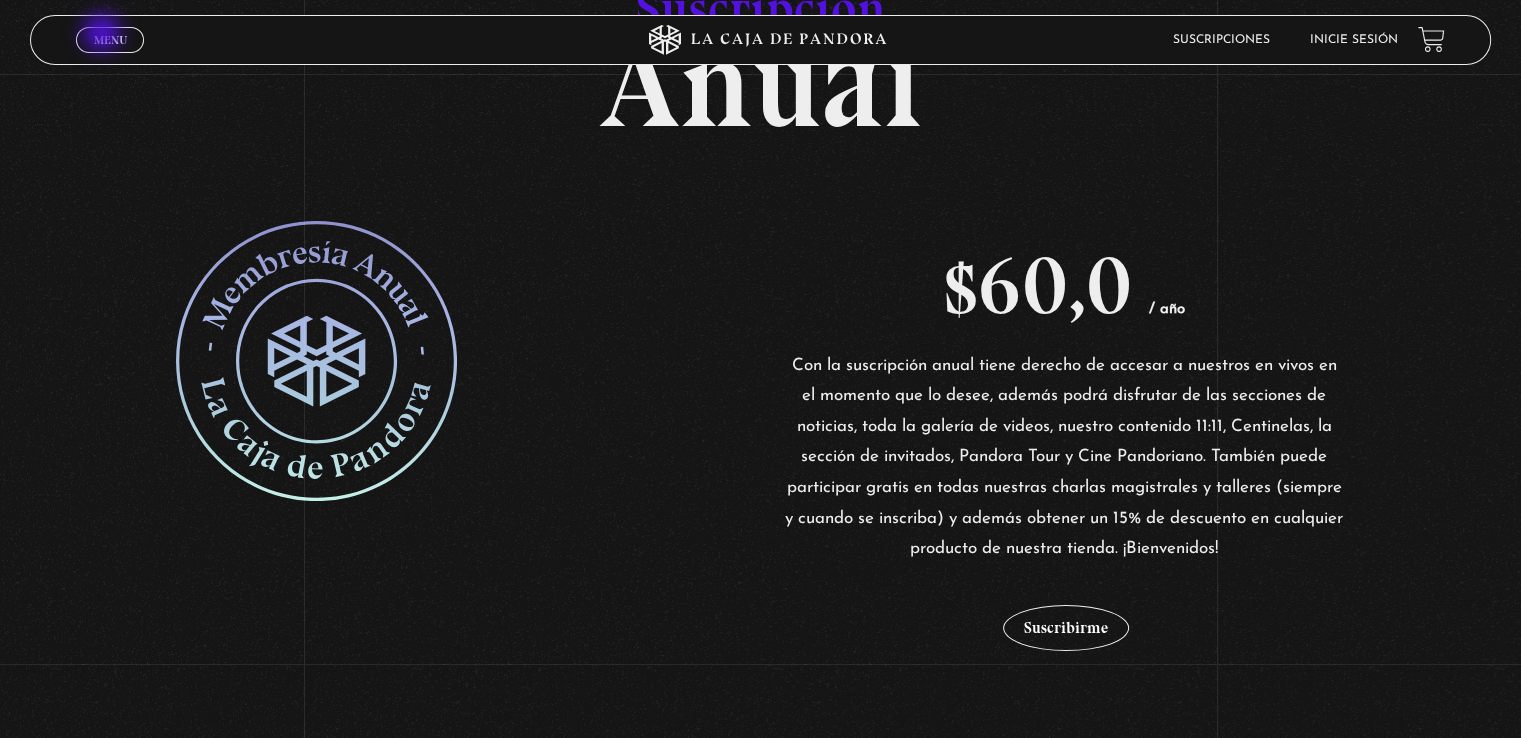 click on "Menu" at bounding box center (110, 40) 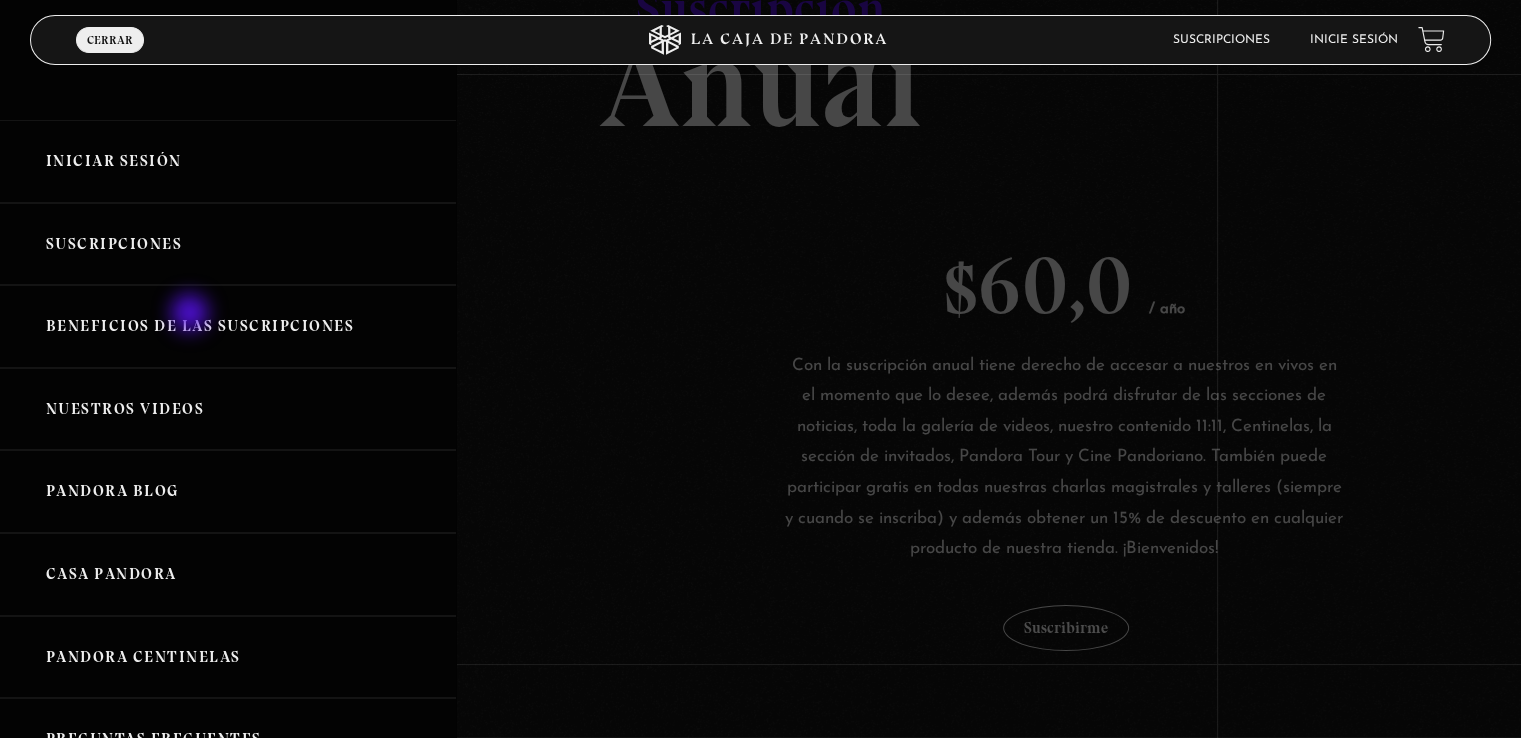 click on "Beneficios de las suscripciones" at bounding box center (228, 326) 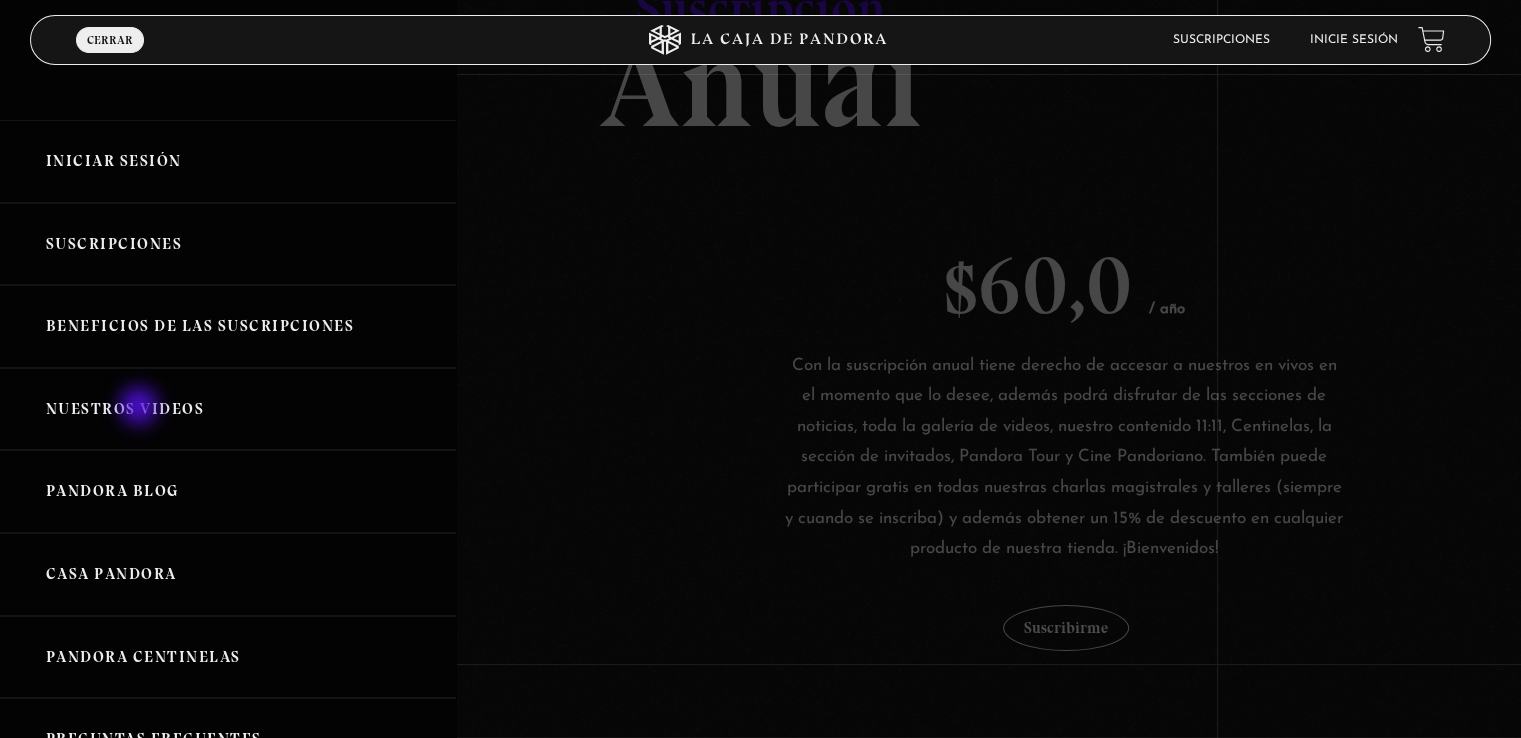 click on "Nuestros Videos" at bounding box center [228, 409] 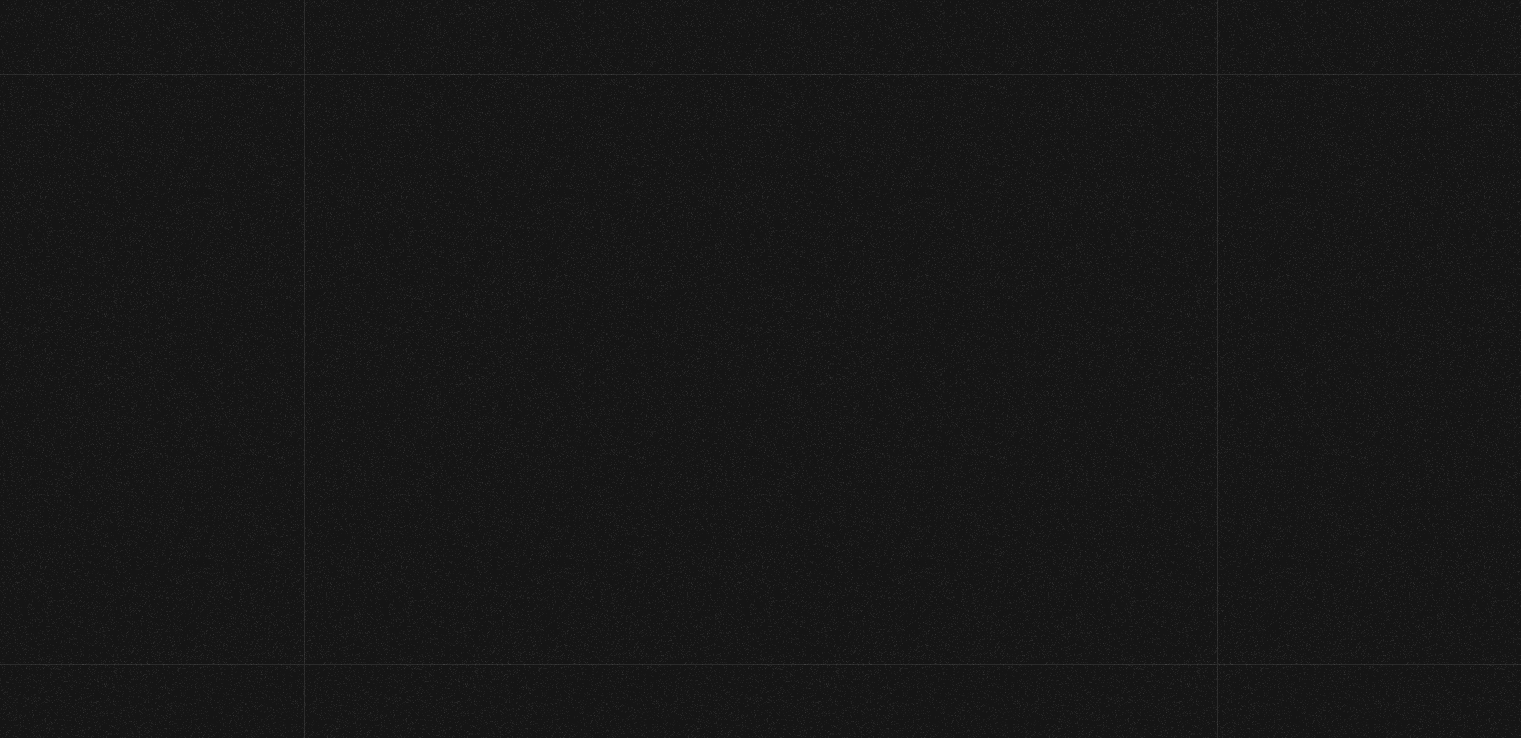 scroll, scrollTop: 0, scrollLeft: 0, axis: both 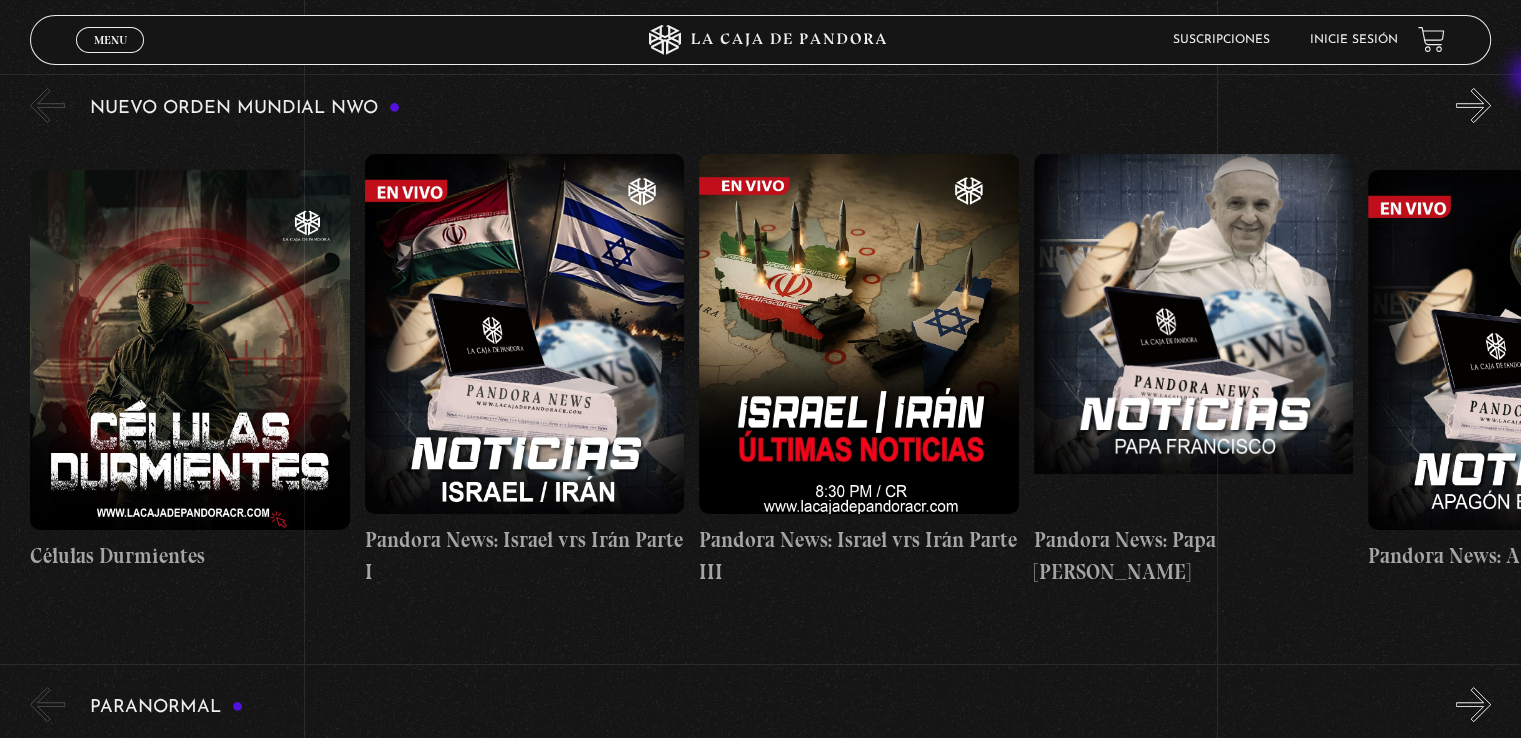 drag, startPoint x: 1528, startPoint y: 54, endPoint x: 1532, endPoint y: 78, distance: 24.33105 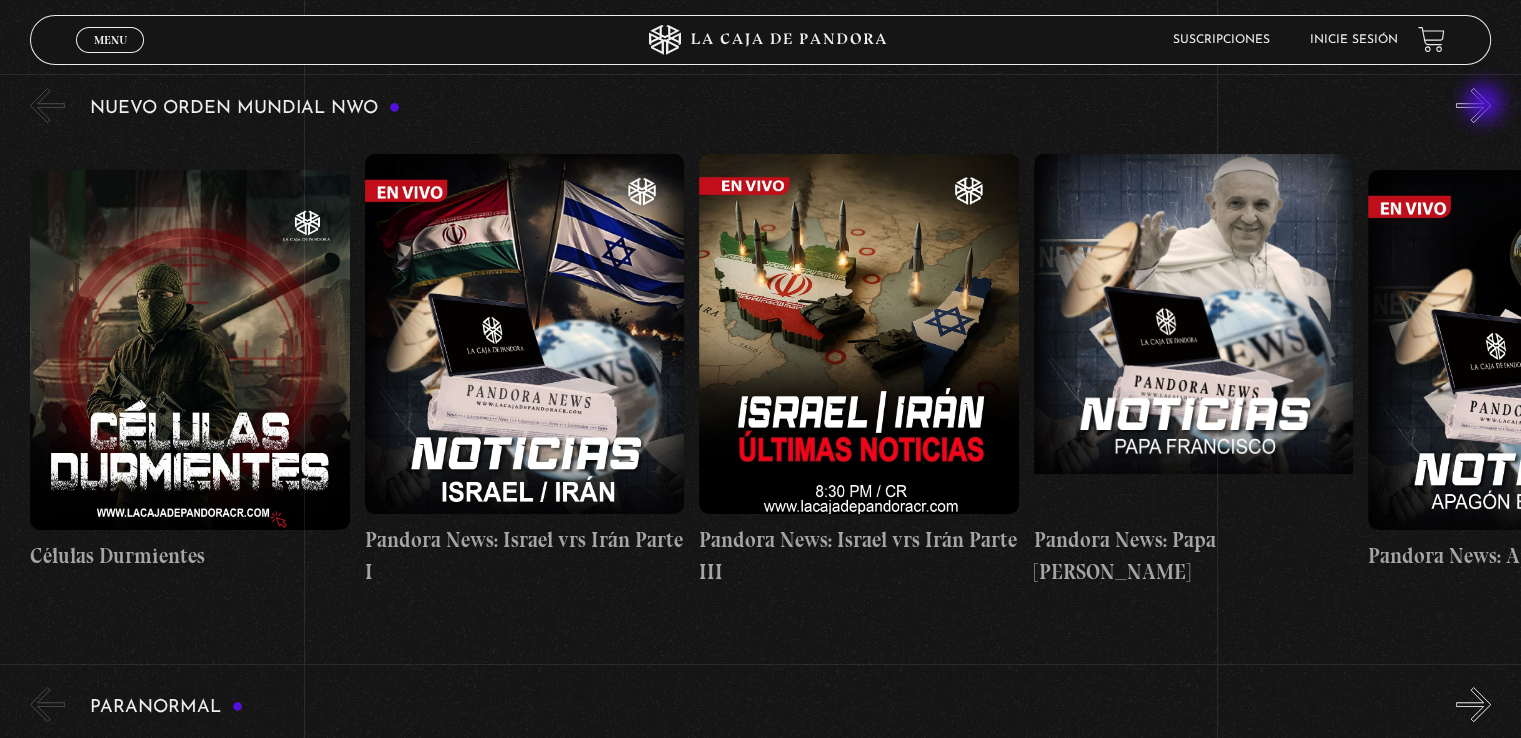 click on "»" at bounding box center [1473, 105] 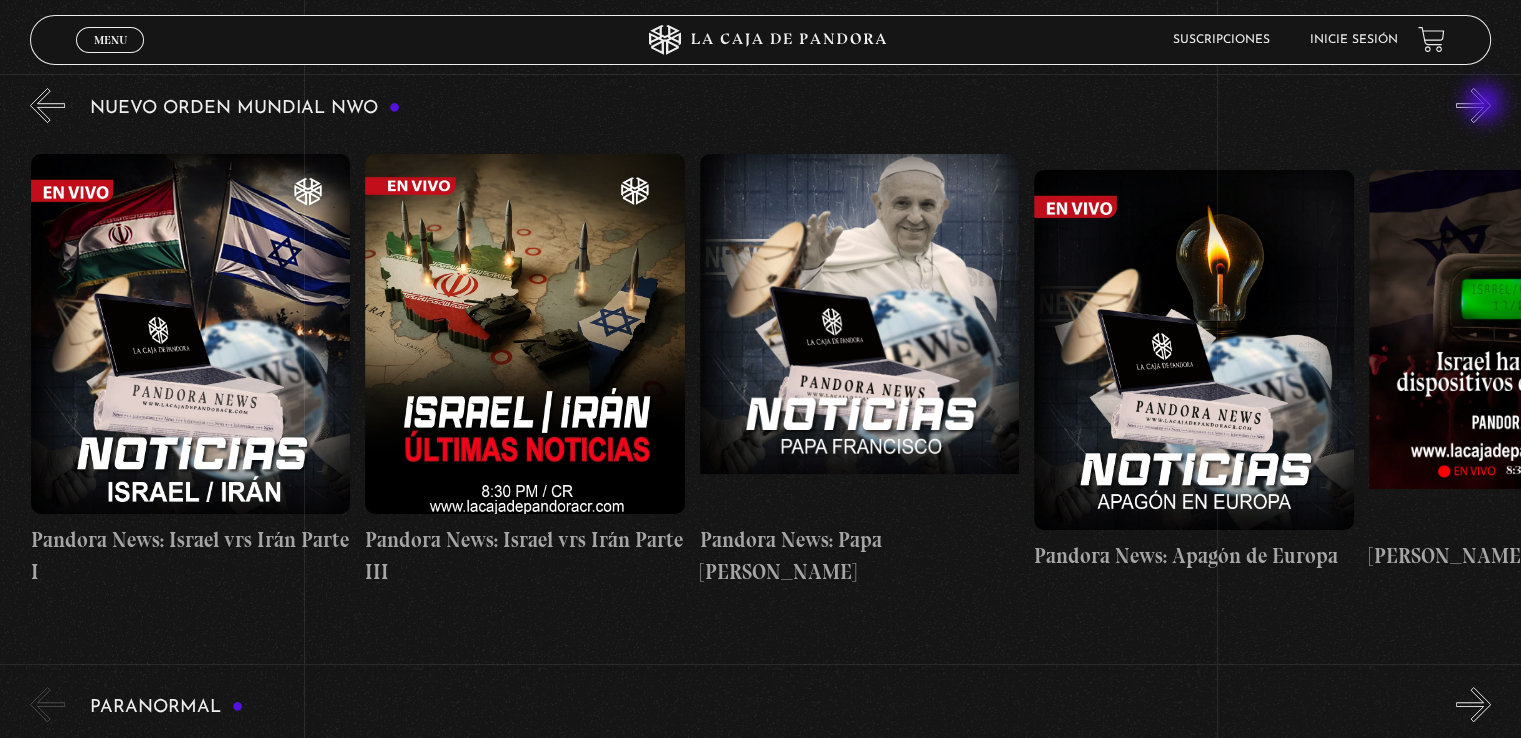 click on "»" at bounding box center (1473, 105) 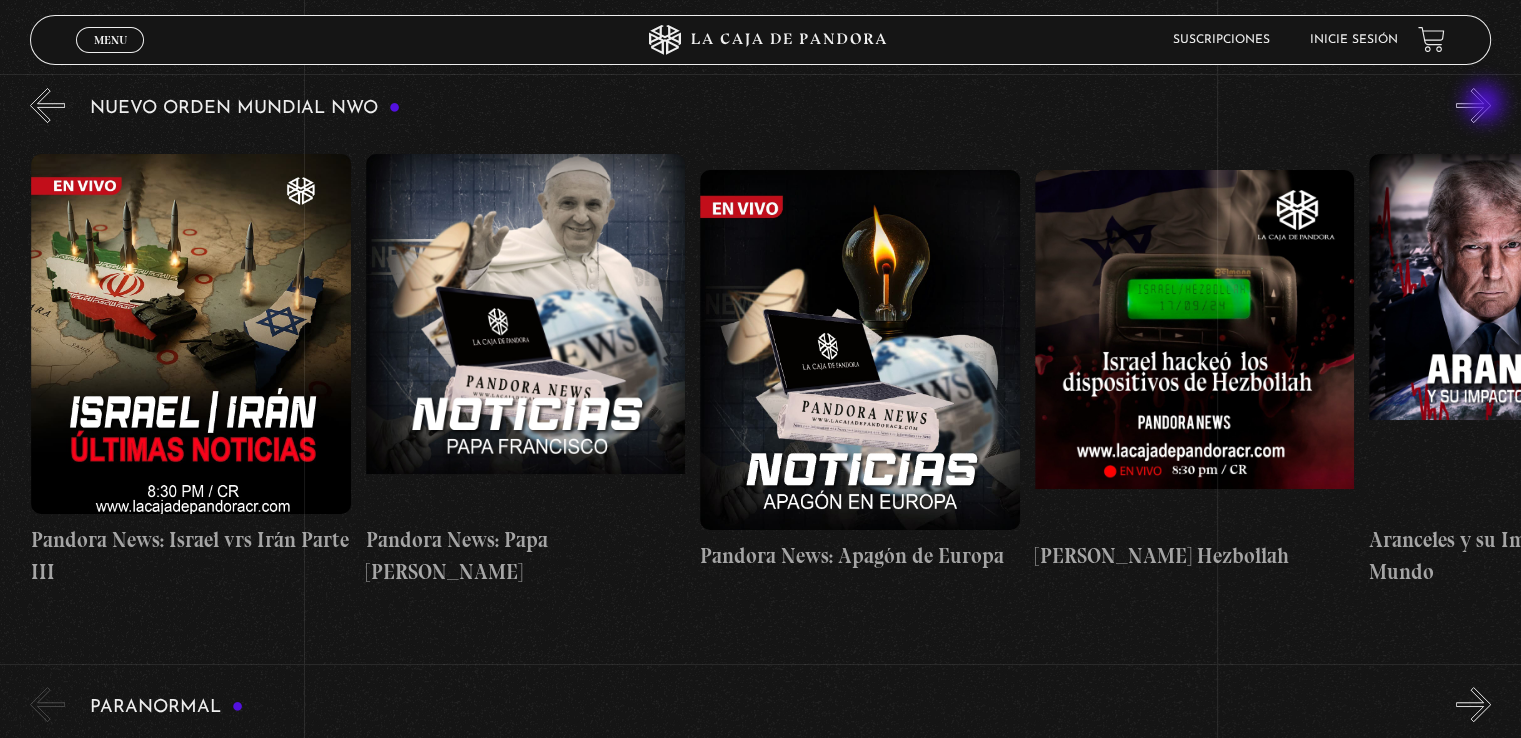 click on "»" at bounding box center [1473, 105] 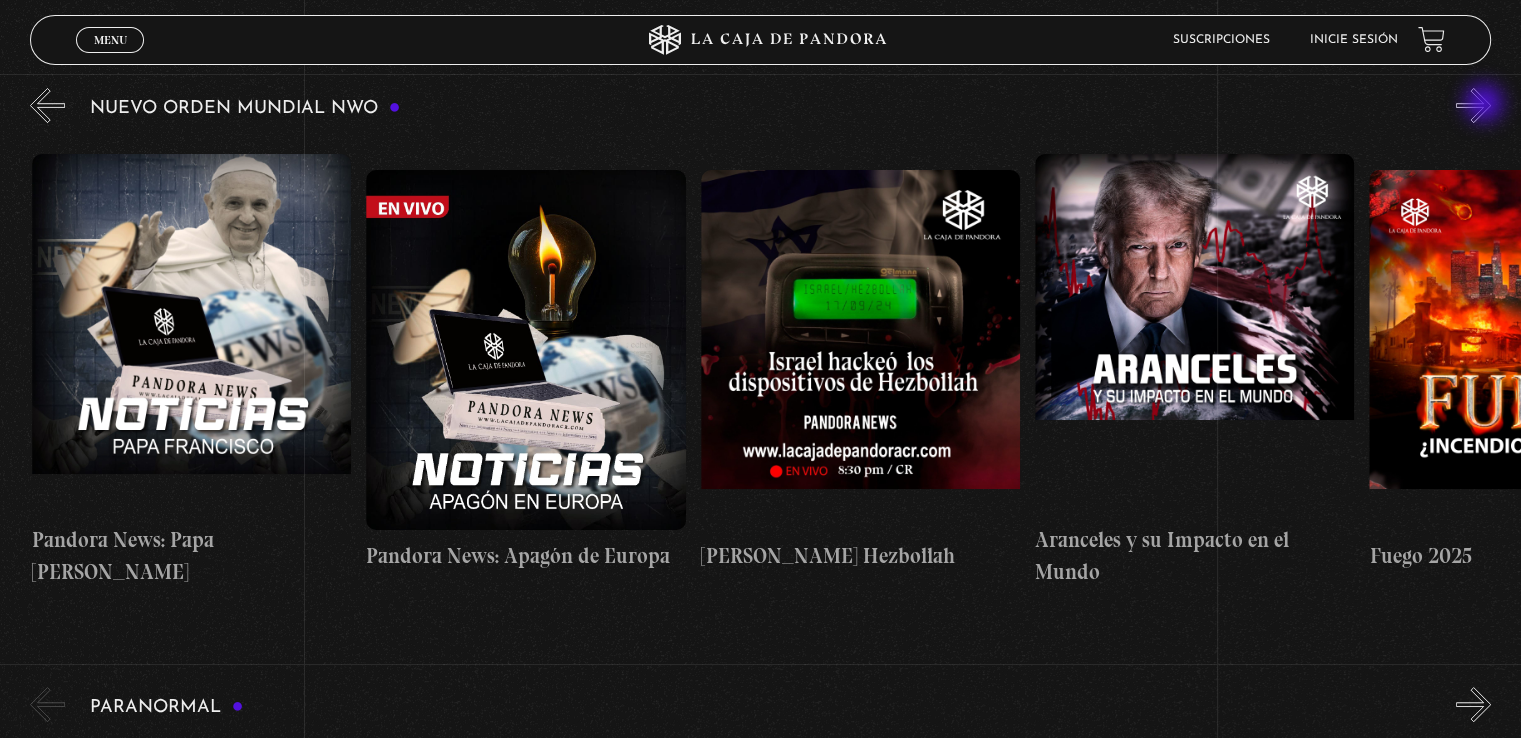 click on "»" at bounding box center [1473, 105] 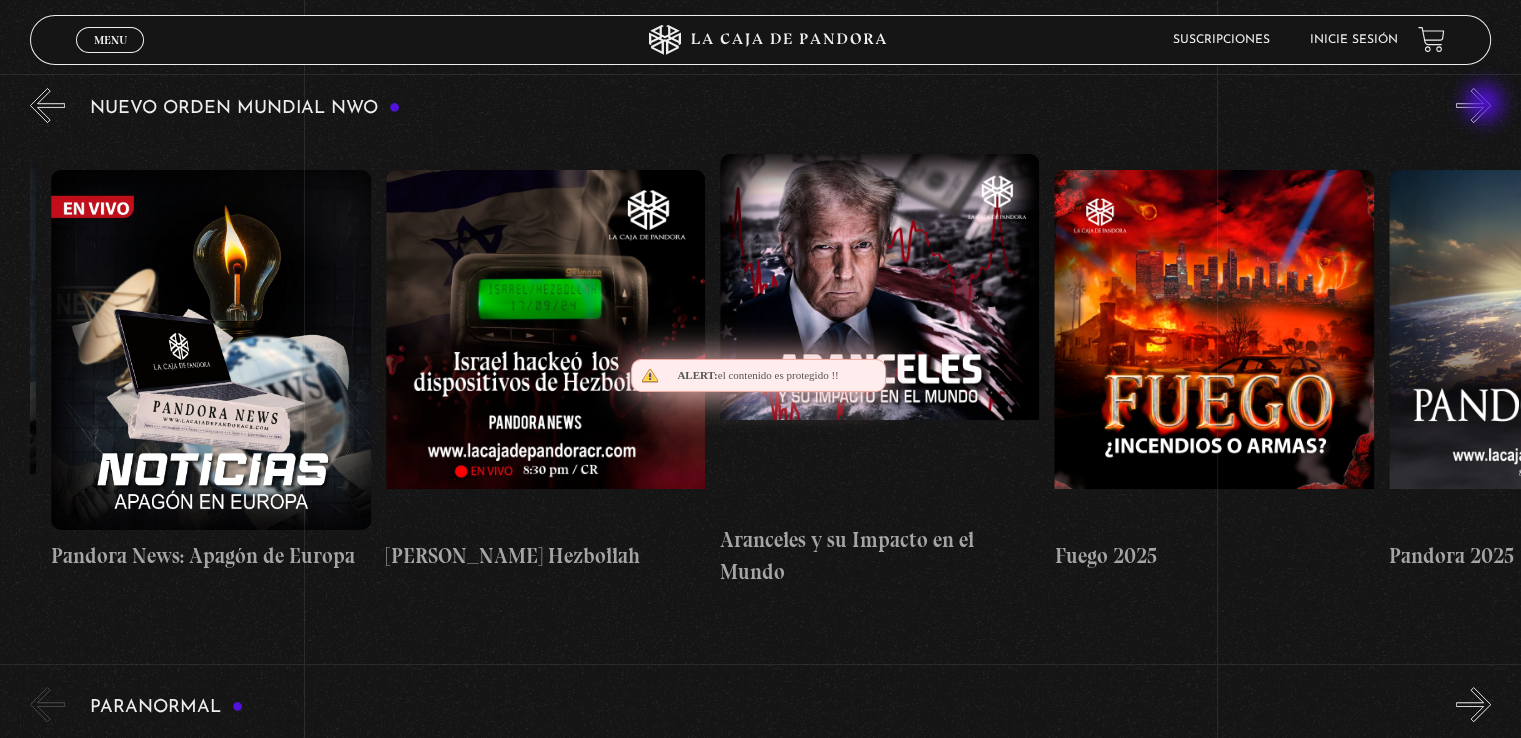 click on "»" at bounding box center [1473, 105] 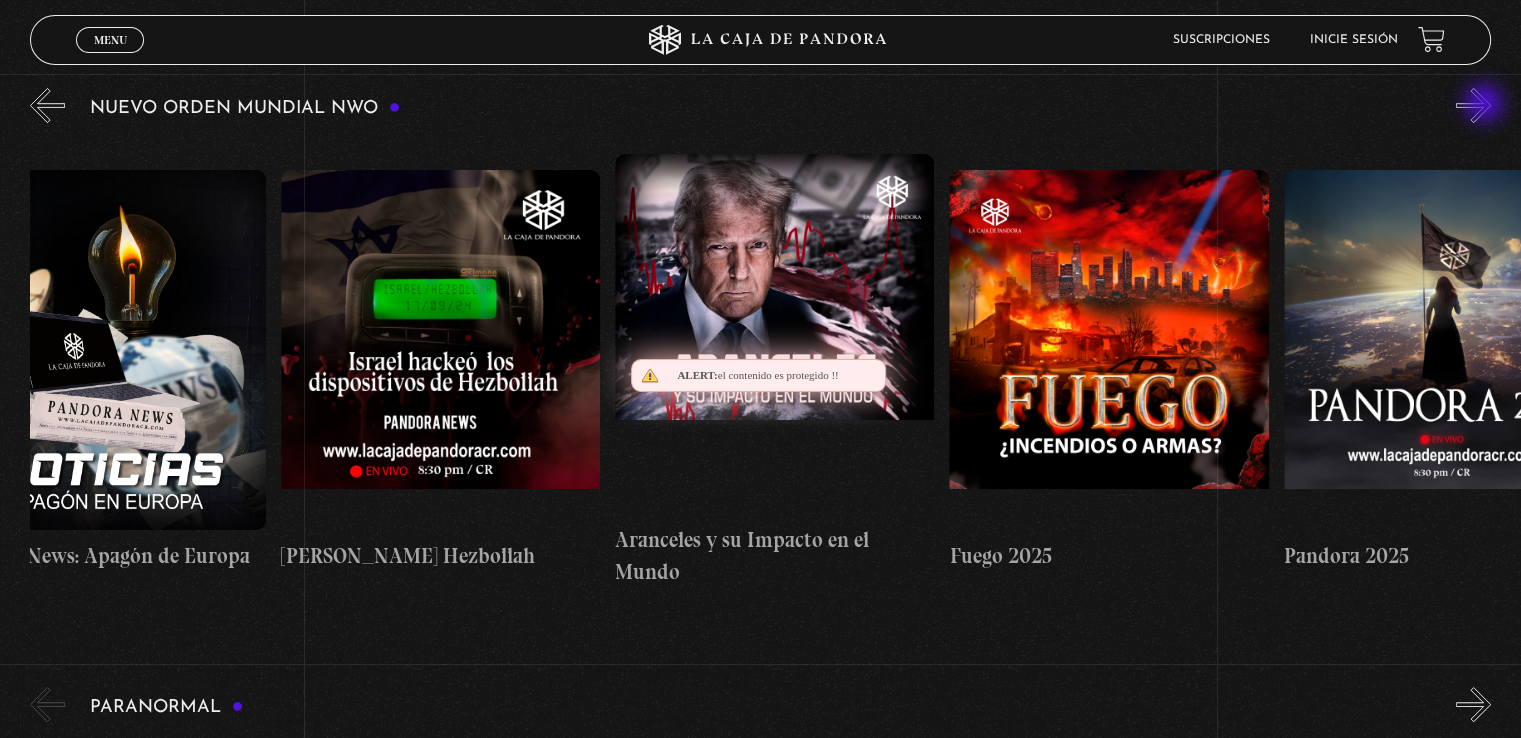 click on "»" at bounding box center (1473, 105) 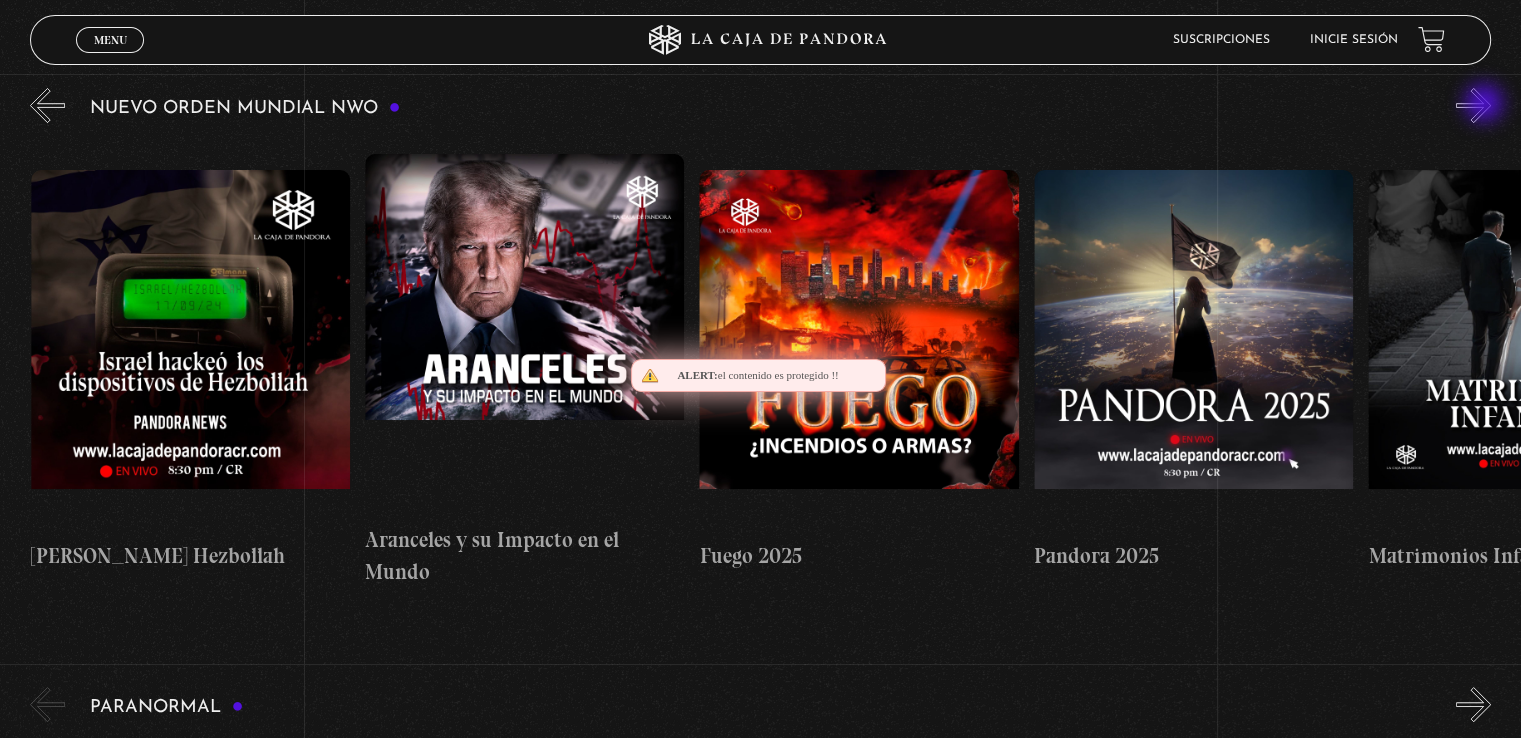 click on "»" at bounding box center [1473, 105] 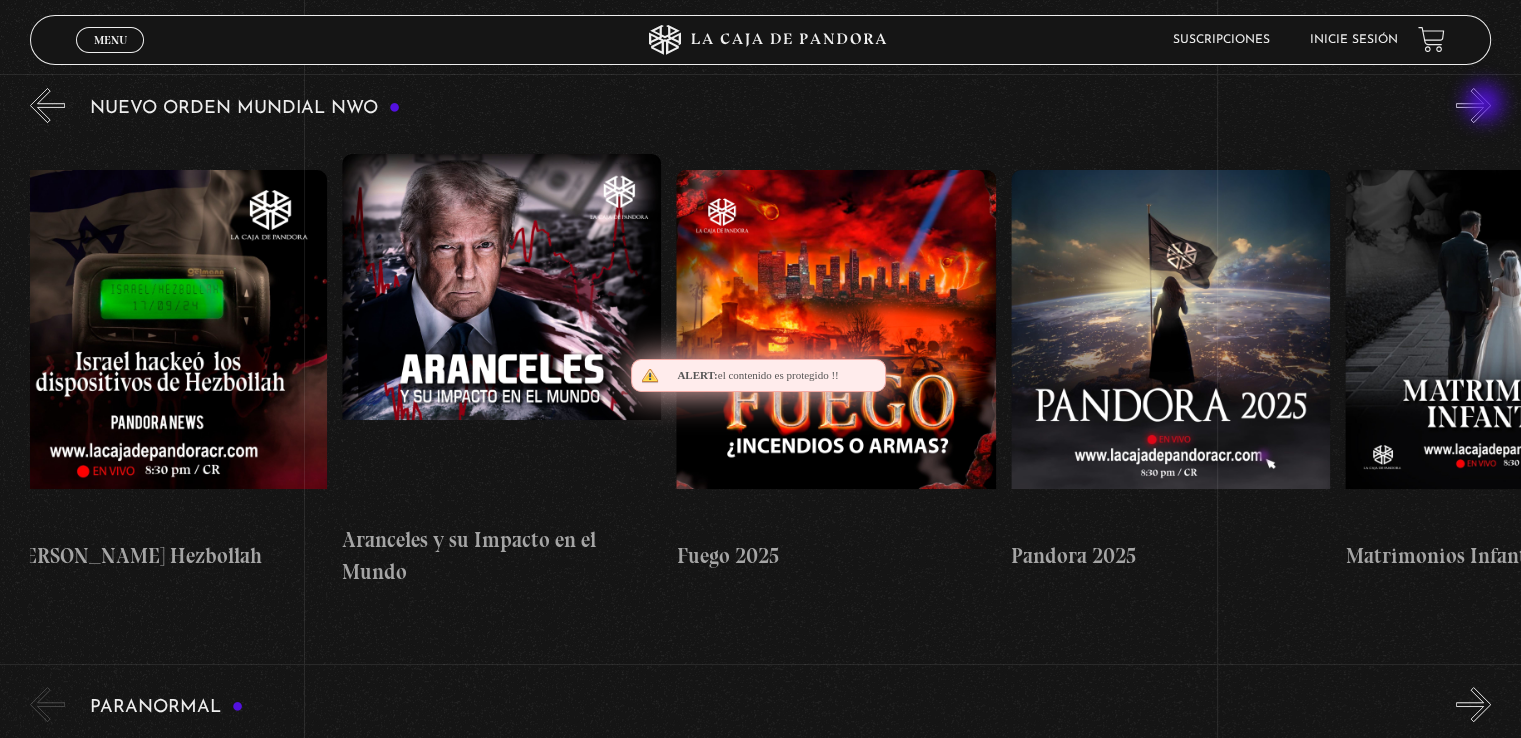 click on "»" at bounding box center (1473, 105) 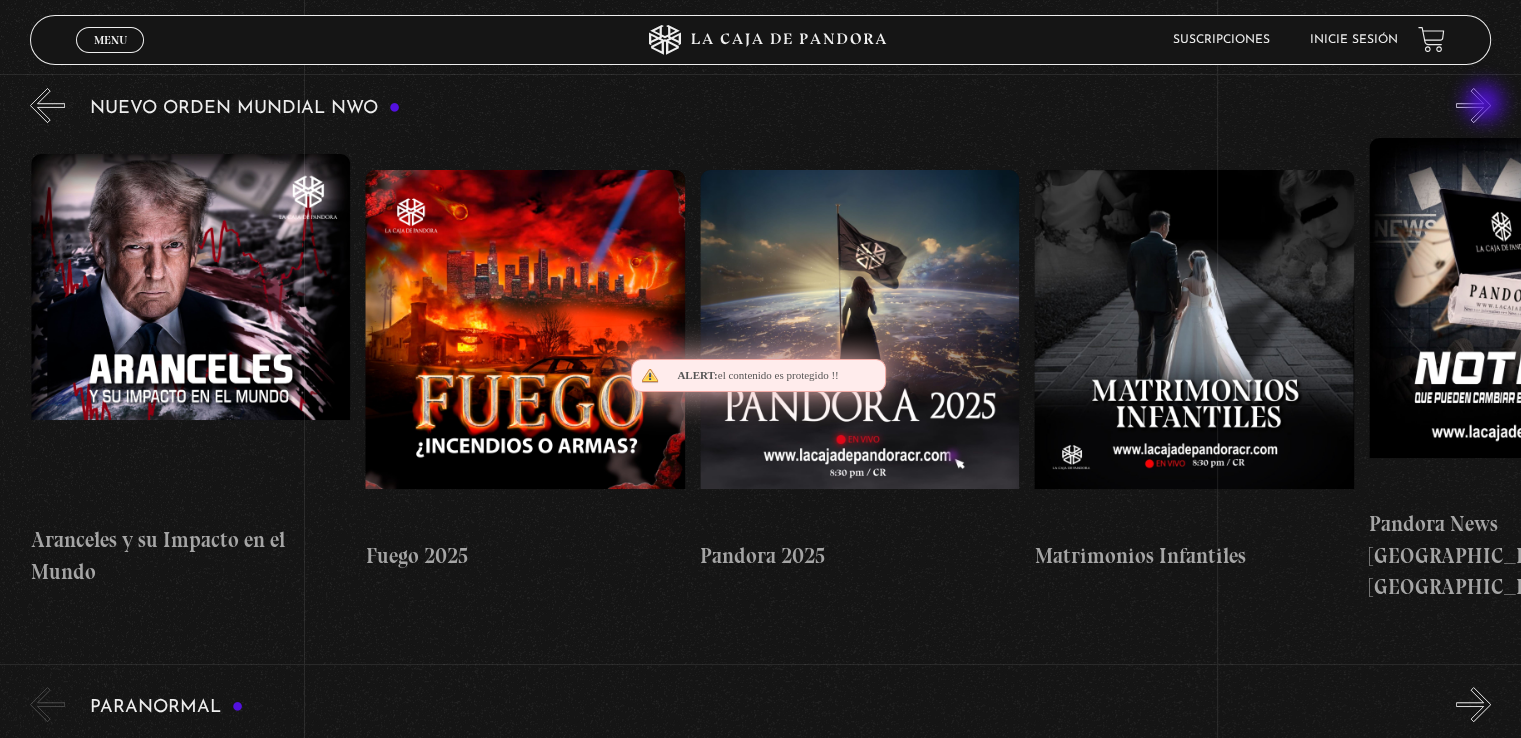 click on "»" at bounding box center (1473, 105) 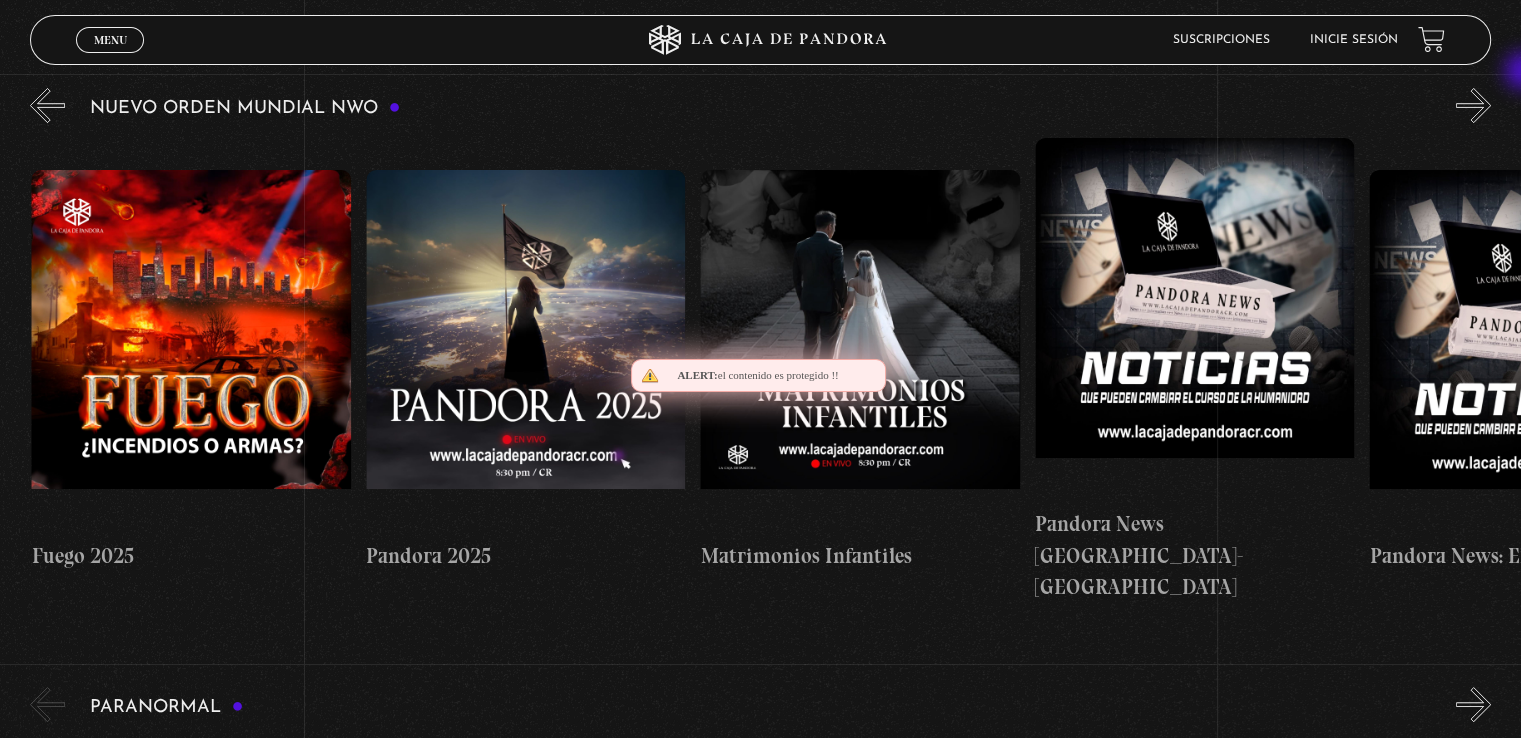 scroll, scrollTop: 0, scrollLeft: 2340, axis: horizontal 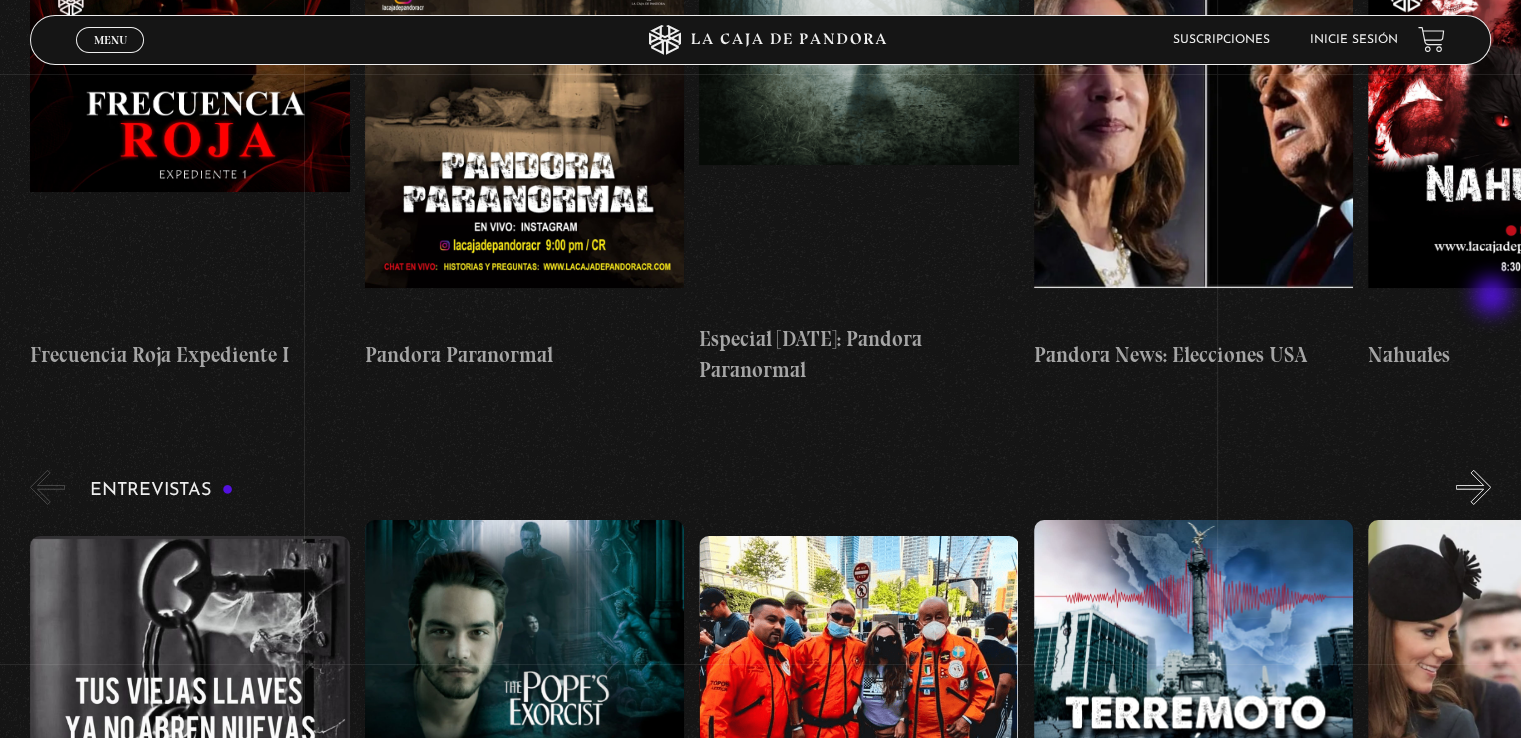 click on "»" at bounding box center [1473, 487] 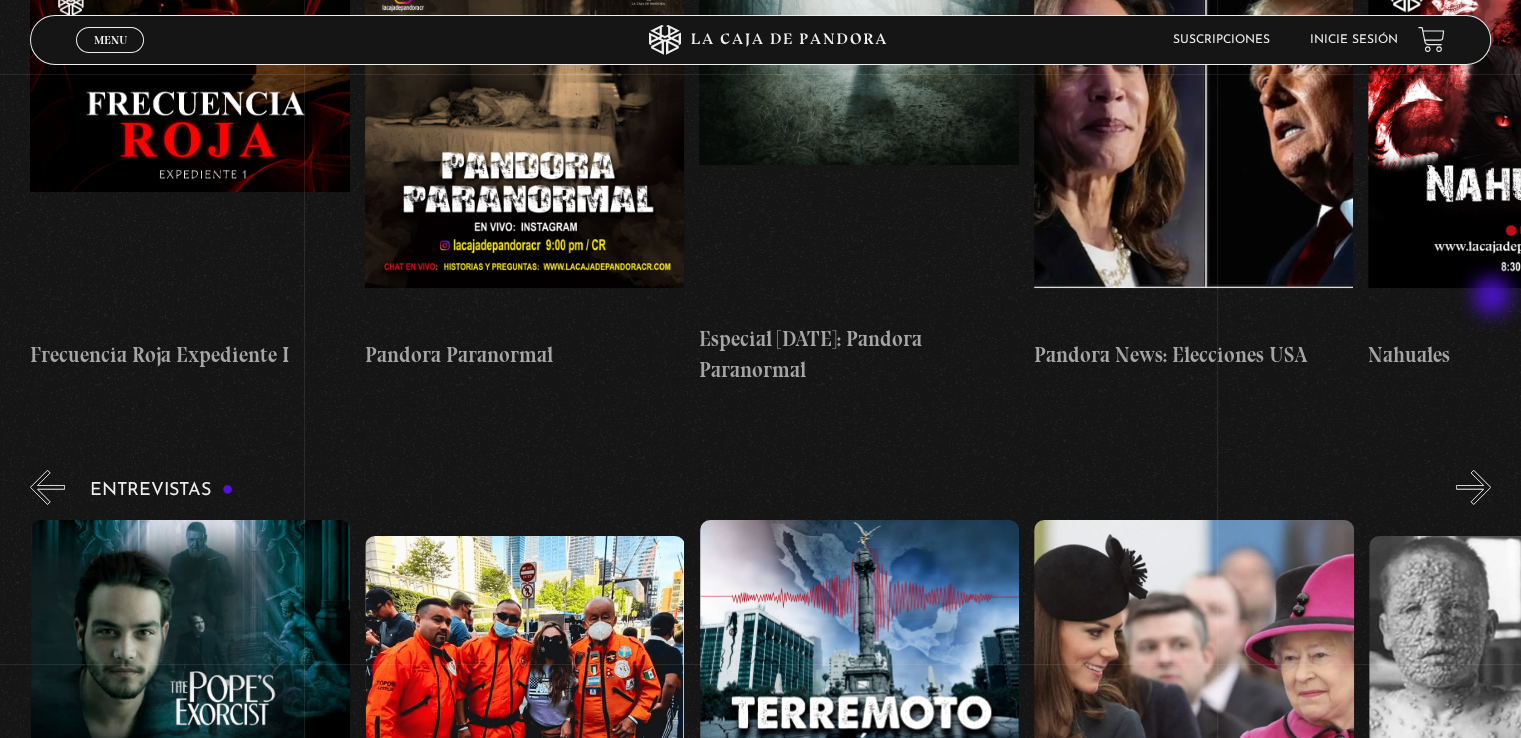 click on "»" at bounding box center (1473, 487) 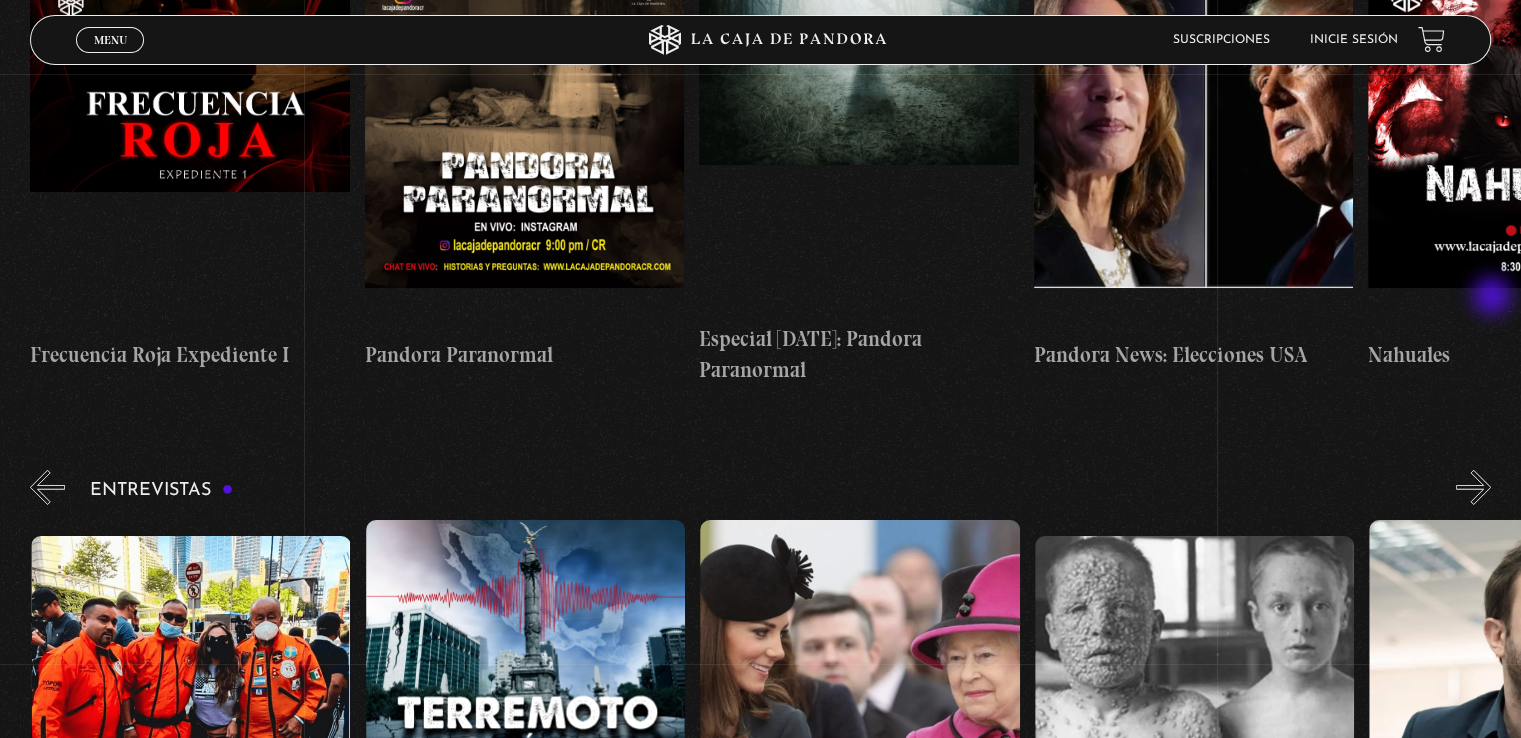 click on "»" at bounding box center [1473, 487] 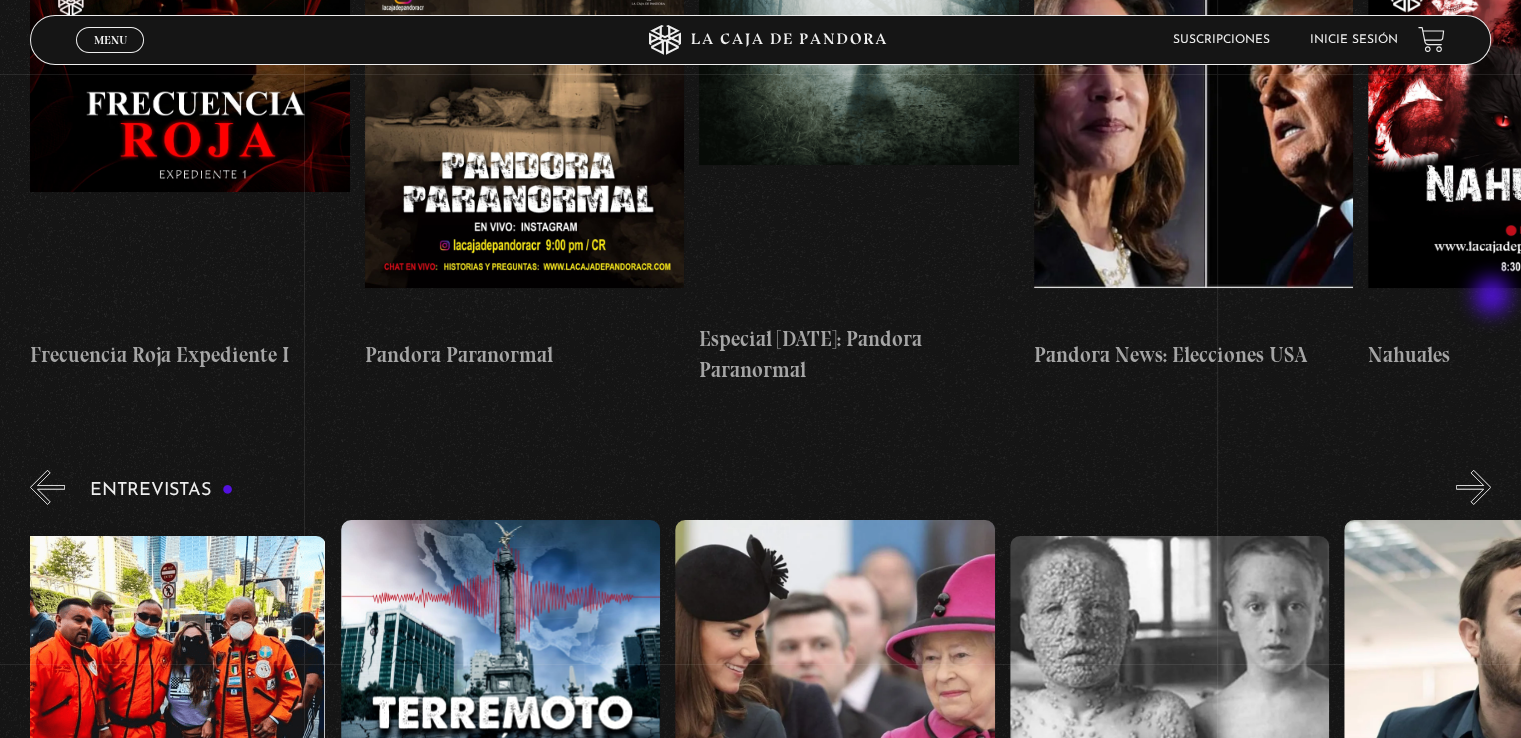 scroll, scrollTop: 0, scrollLeft: 835, axis: horizontal 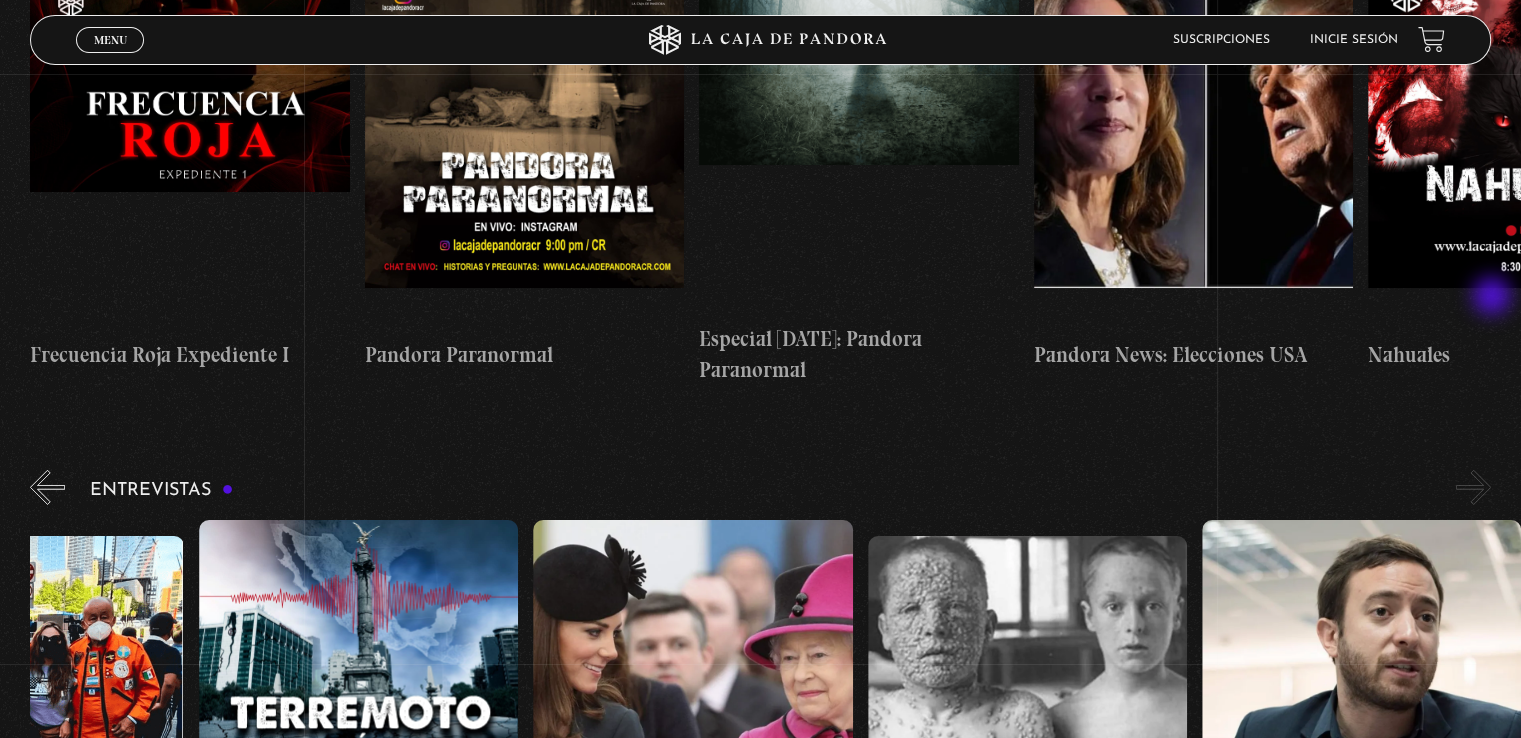 click on "»" at bounding box center [1473, 487] 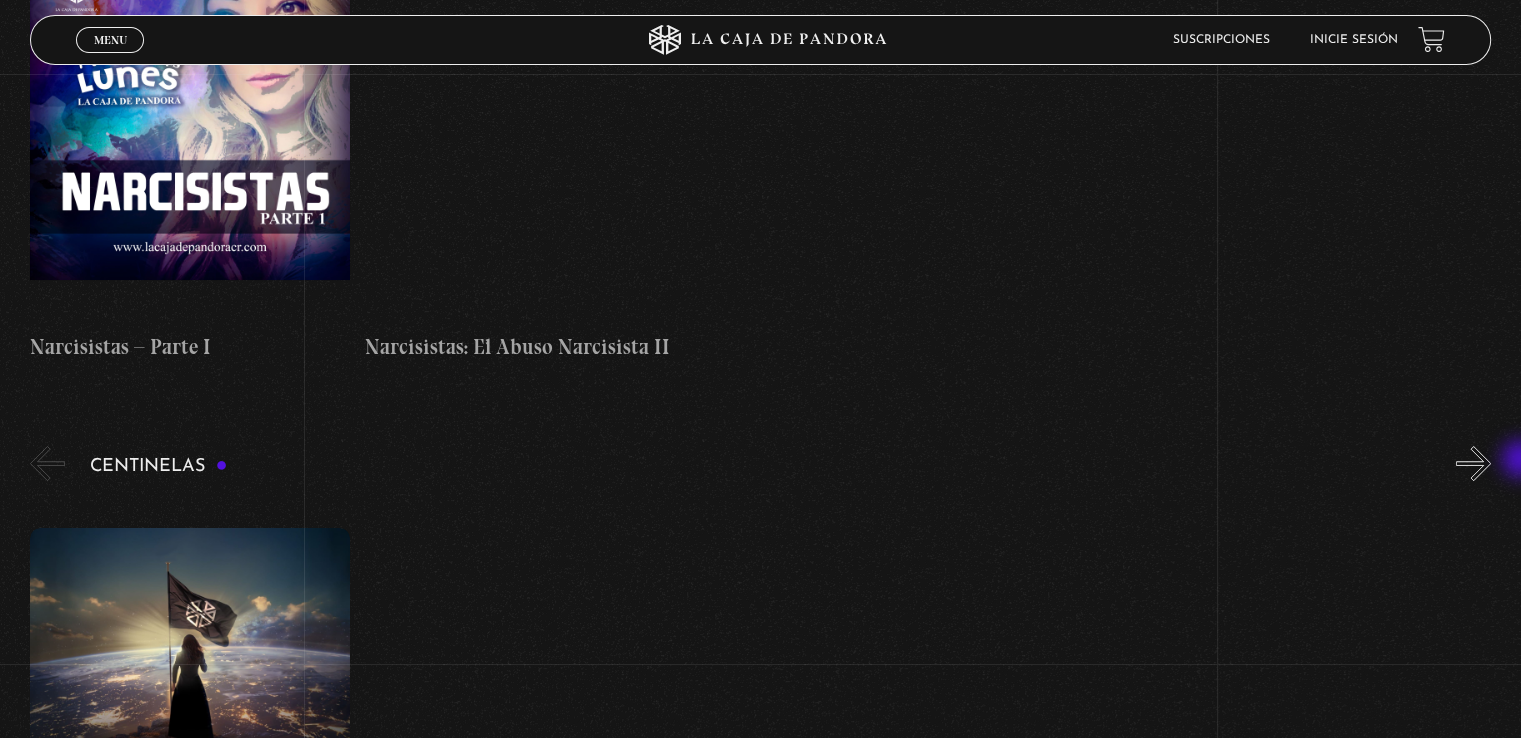 scroll, scrollTop: 7937, scrollLeft: 0, axis: vertical 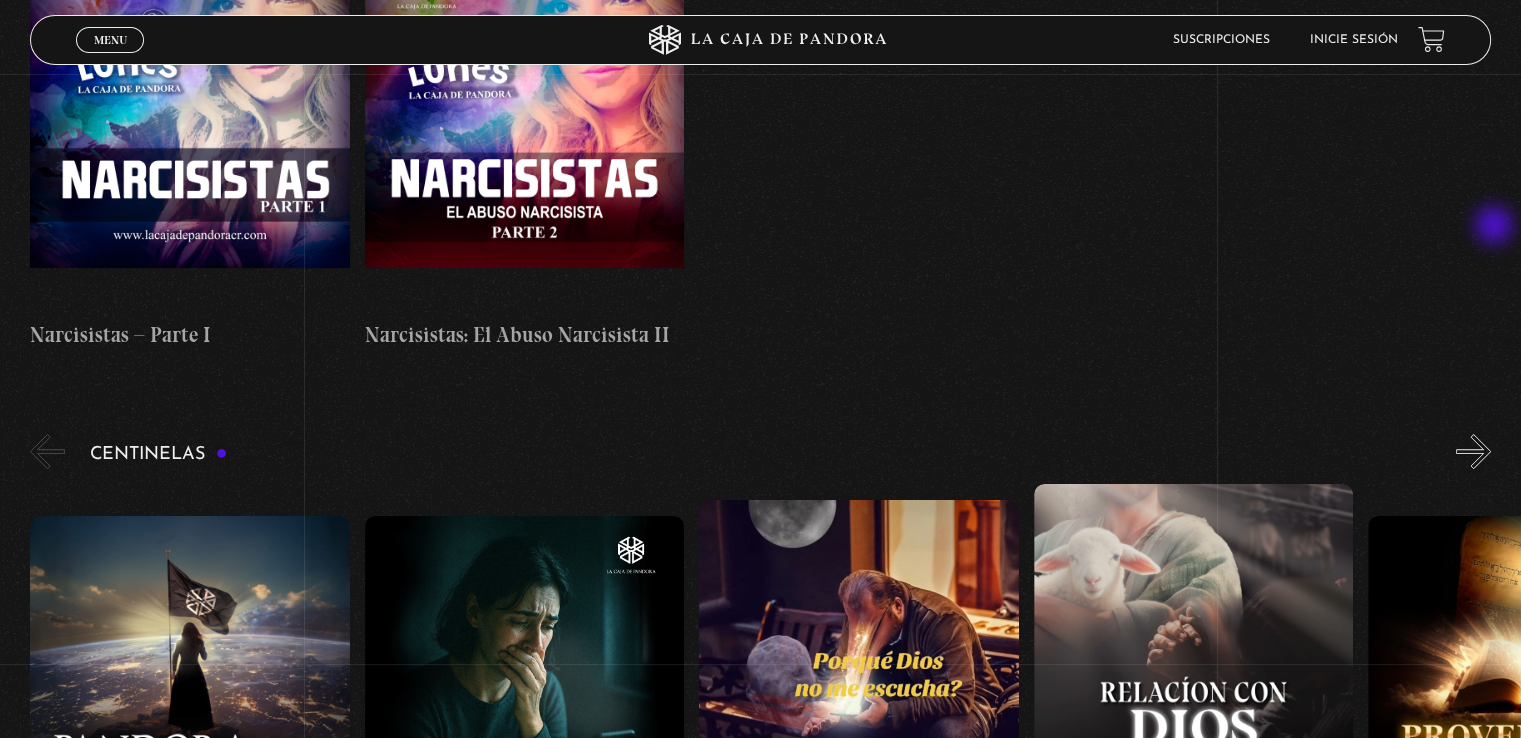 click on "»" at bounding box center [1473, 451] 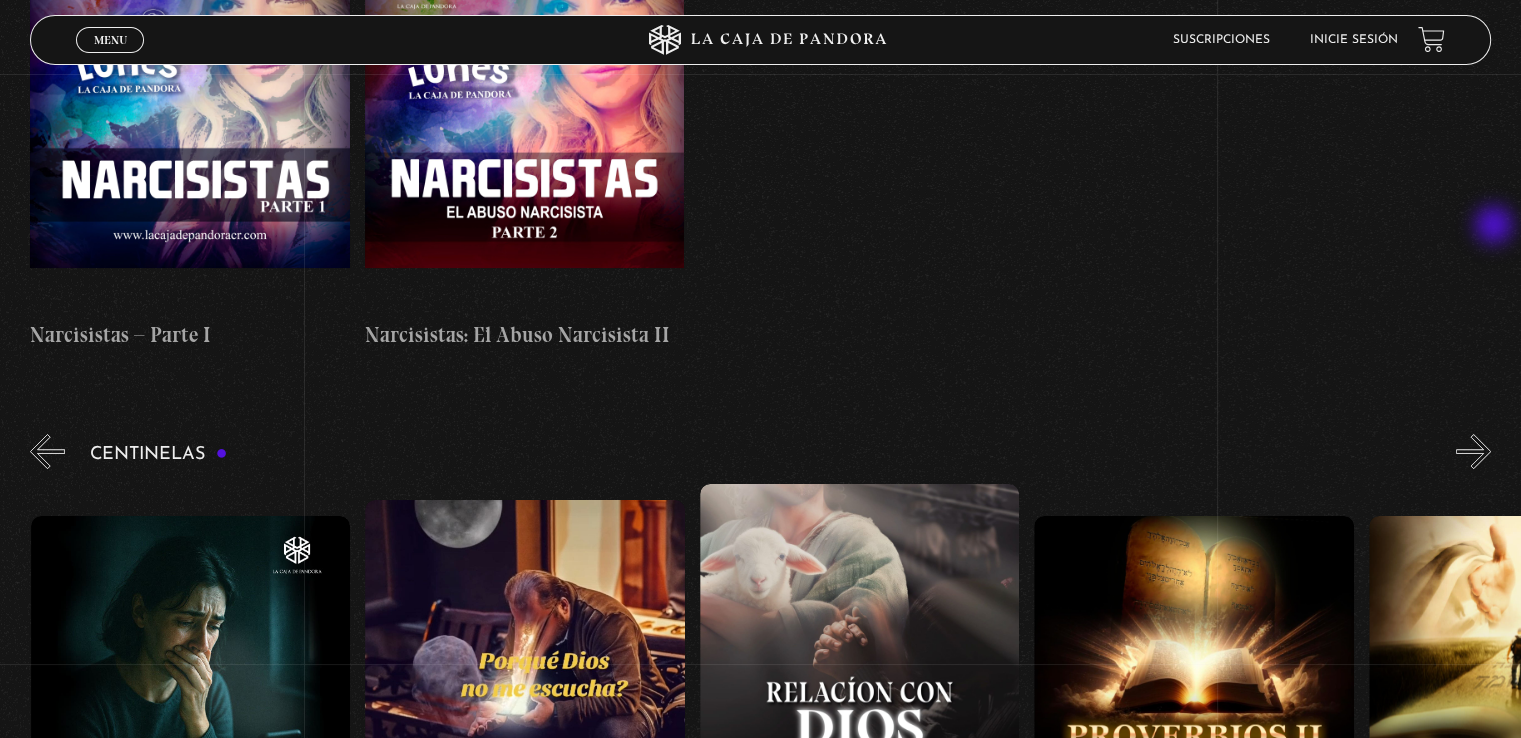 click on "»" at bounding box center [1473, 451] 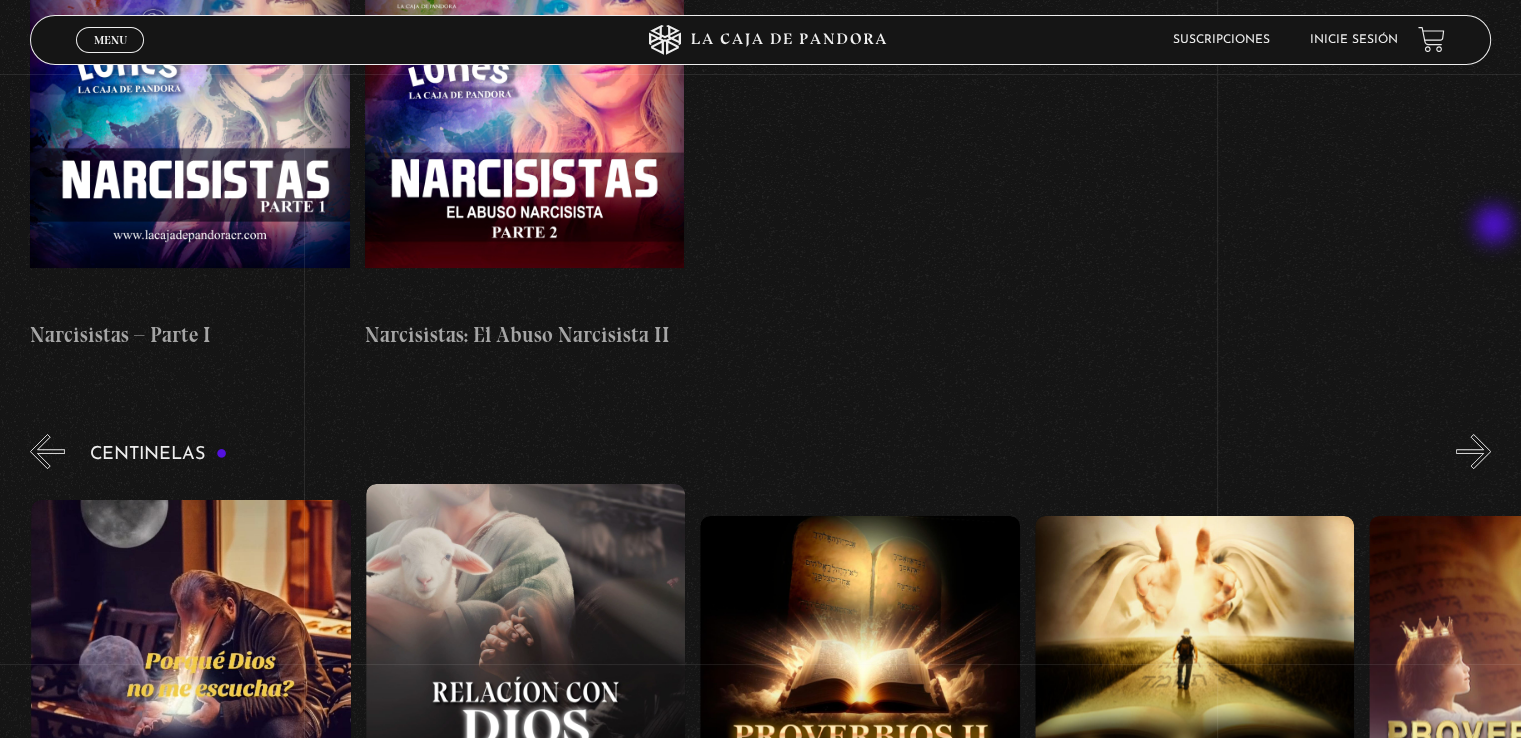 click on "»" at bounding box center (1473, 451) 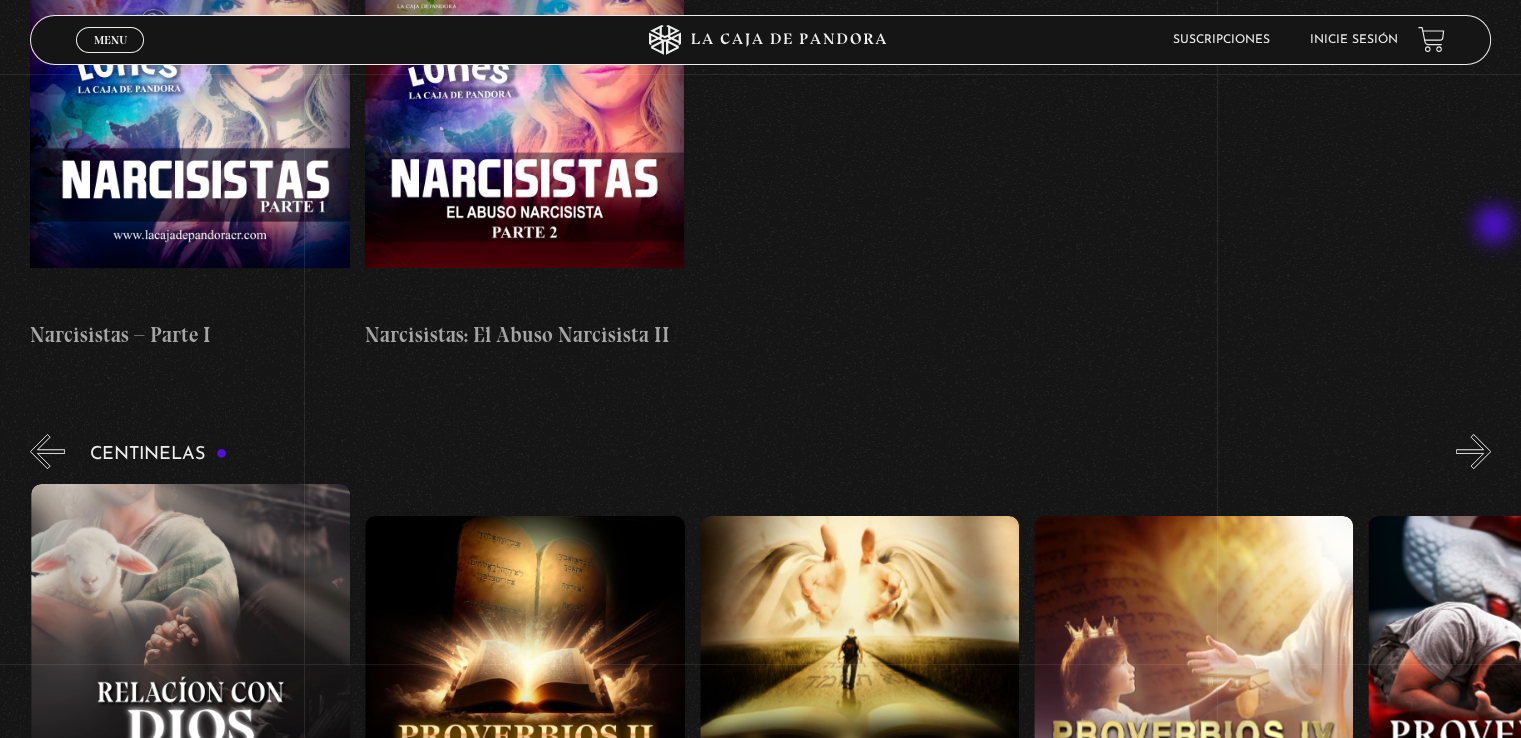 click on "»" at bounding box center (1473, 451) 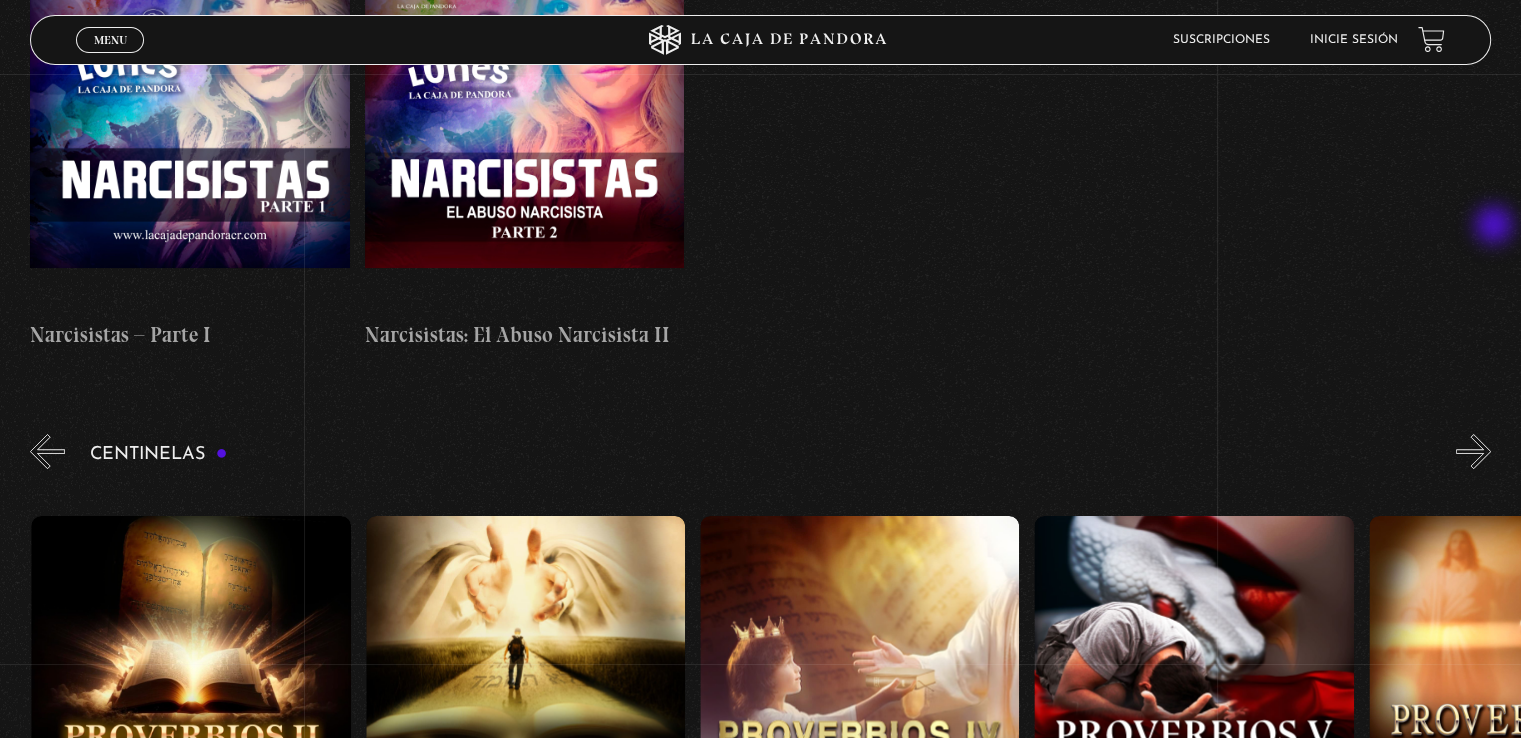 click on "»" at bounding box center [1473, 451] 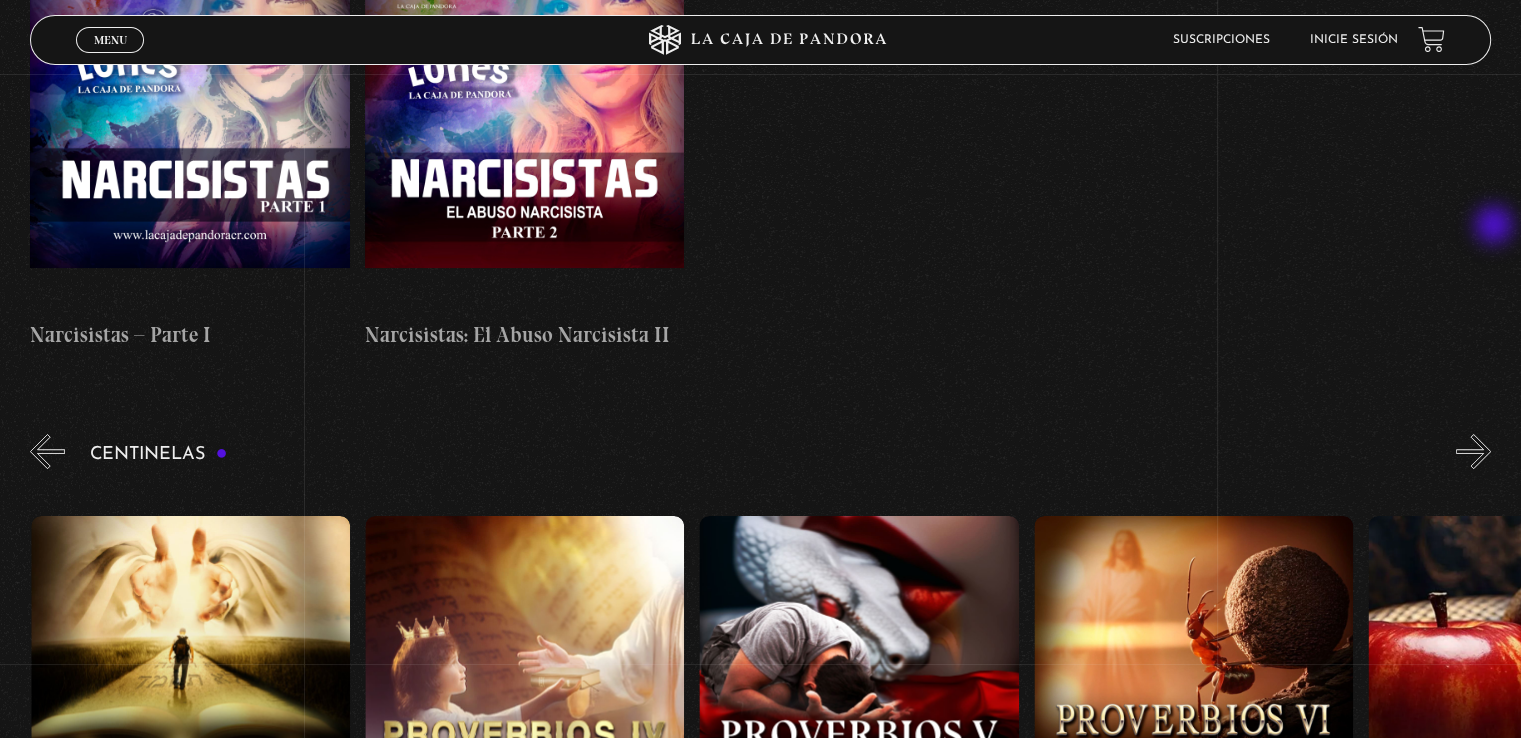 click on "»" at bounding box center (1473, 451) 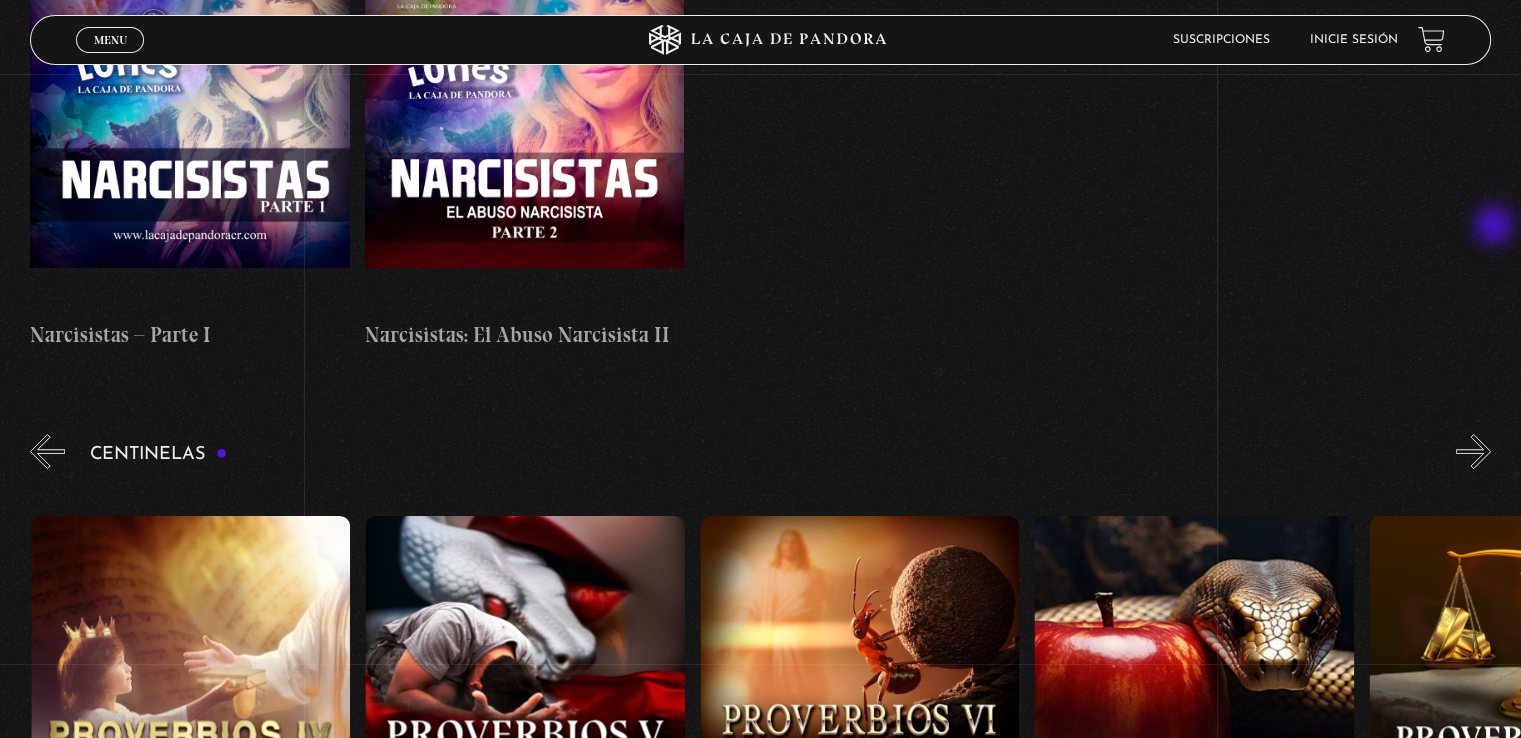 click on "»" at bounding box center (1473, 451) 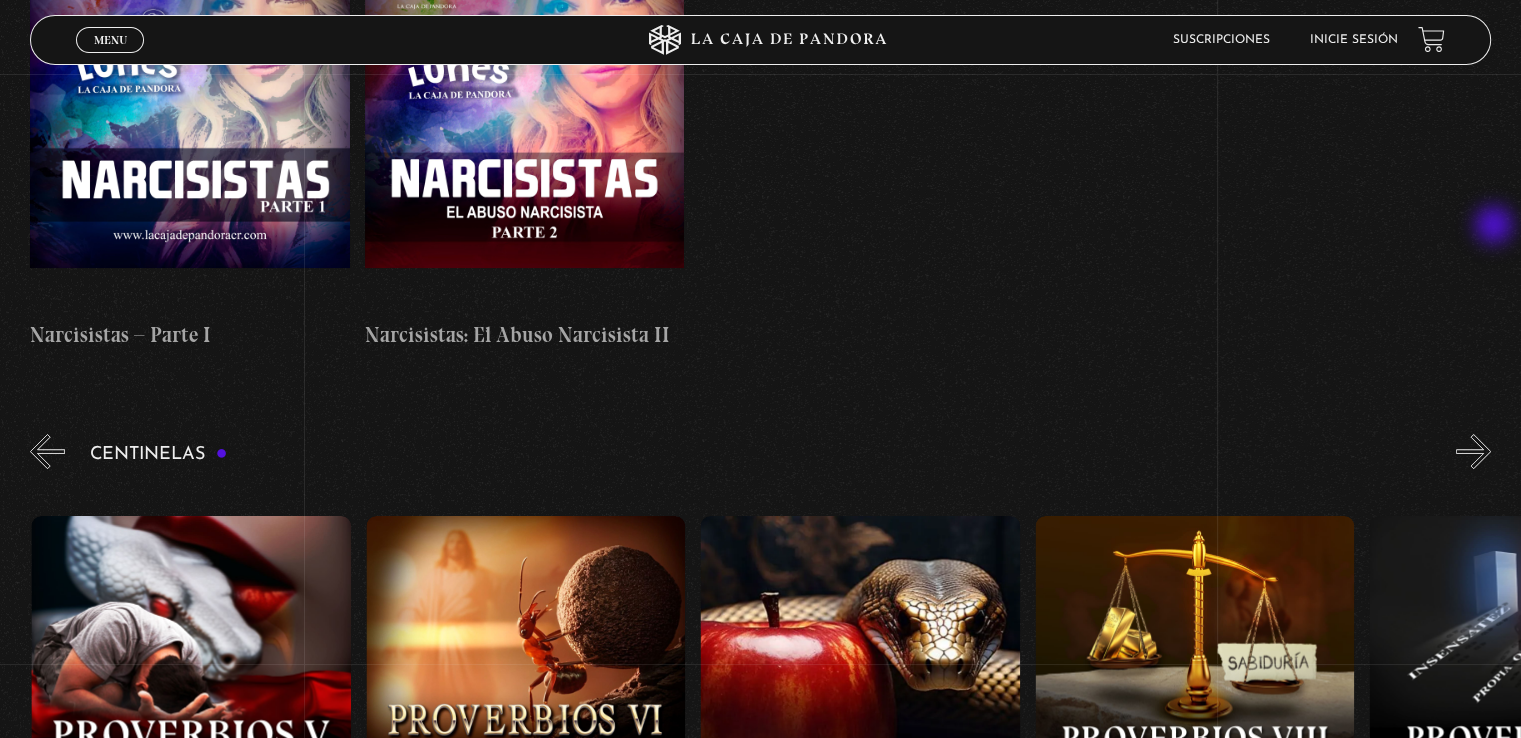 click on "»" at bounding box center [1473, 451] 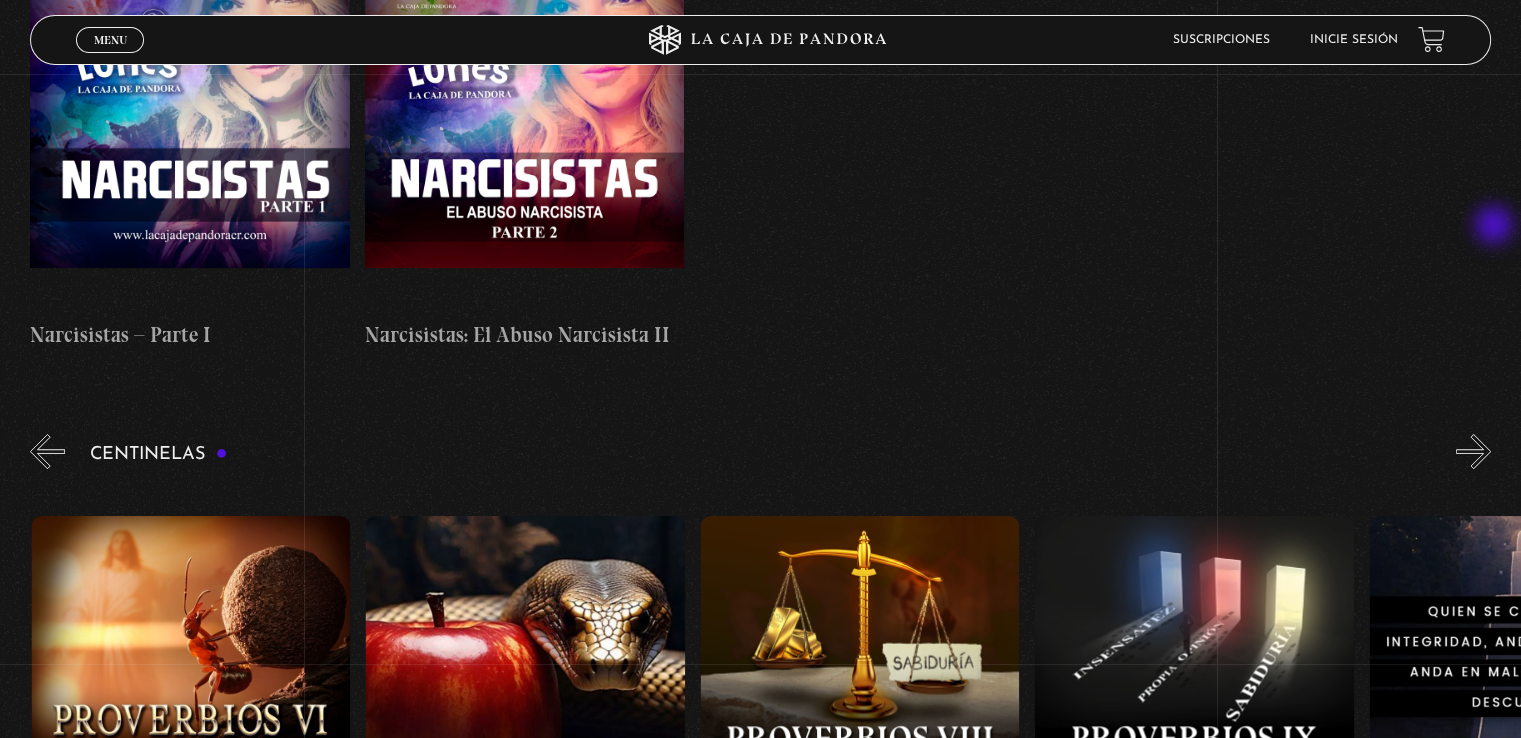 click on "»" at bounding box center (1473, 451) 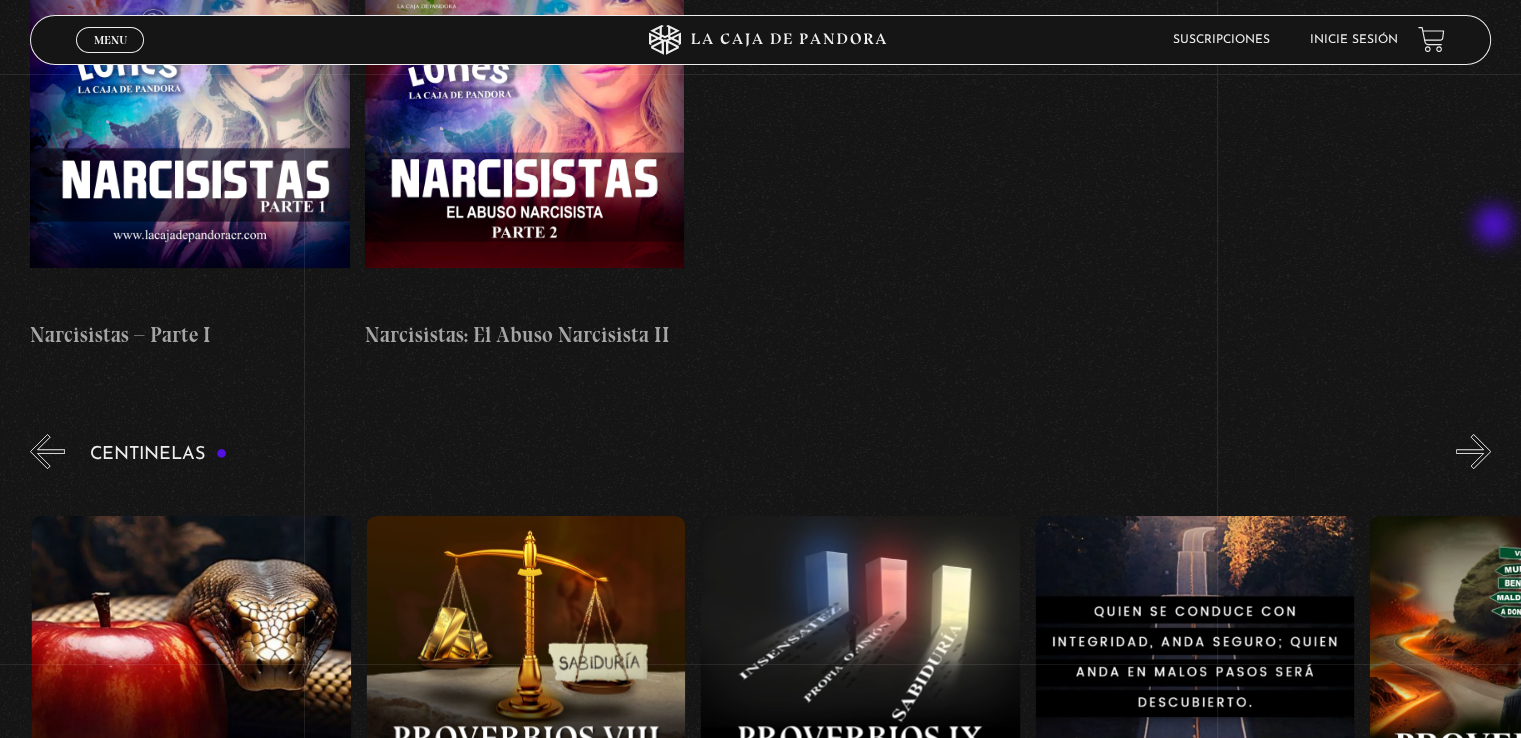 scroll, scrollTop: 0, scrollLeft: 3010, axis: horizontal 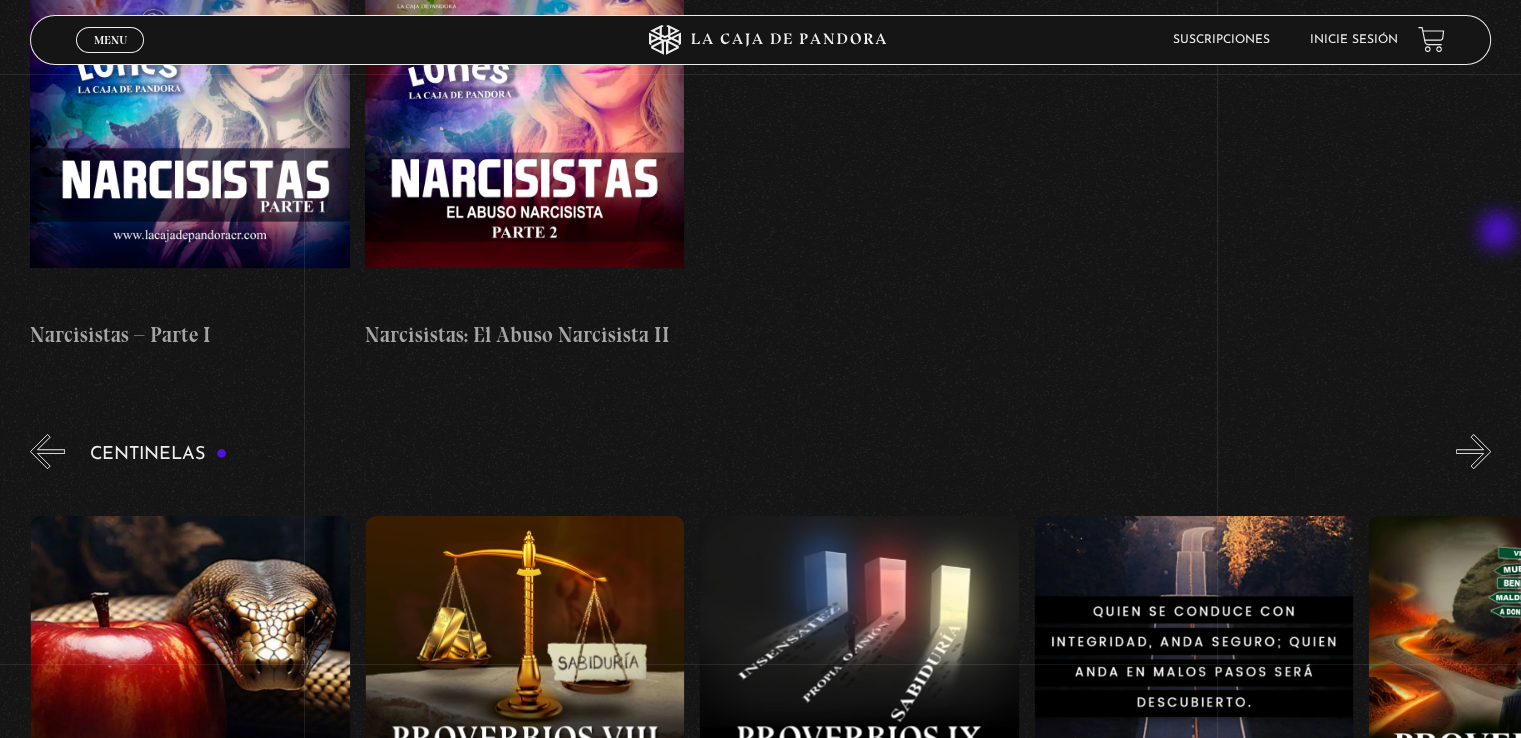 click on "»" at bounding box center [1473, 451] 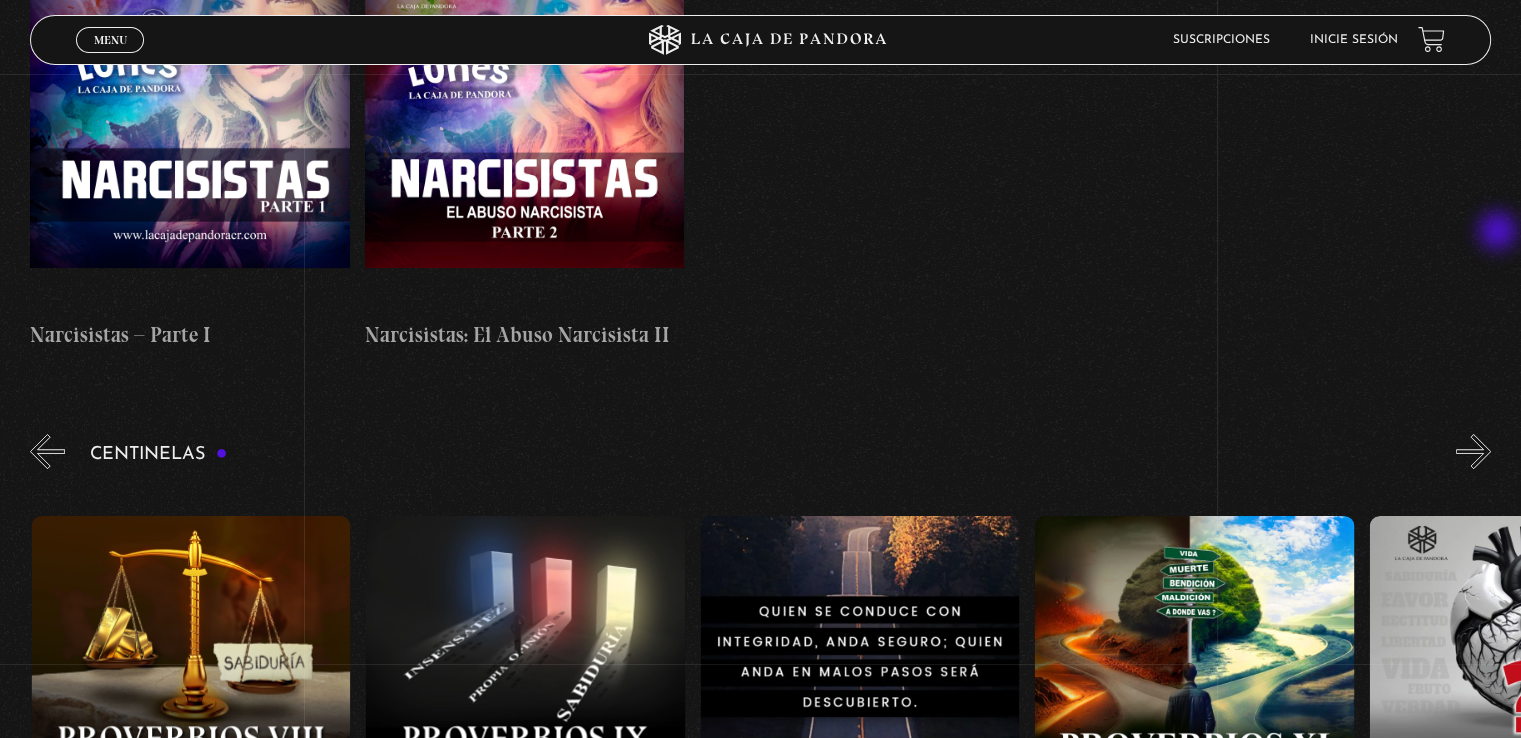 click on "»" at bounding box center (1473, 451) 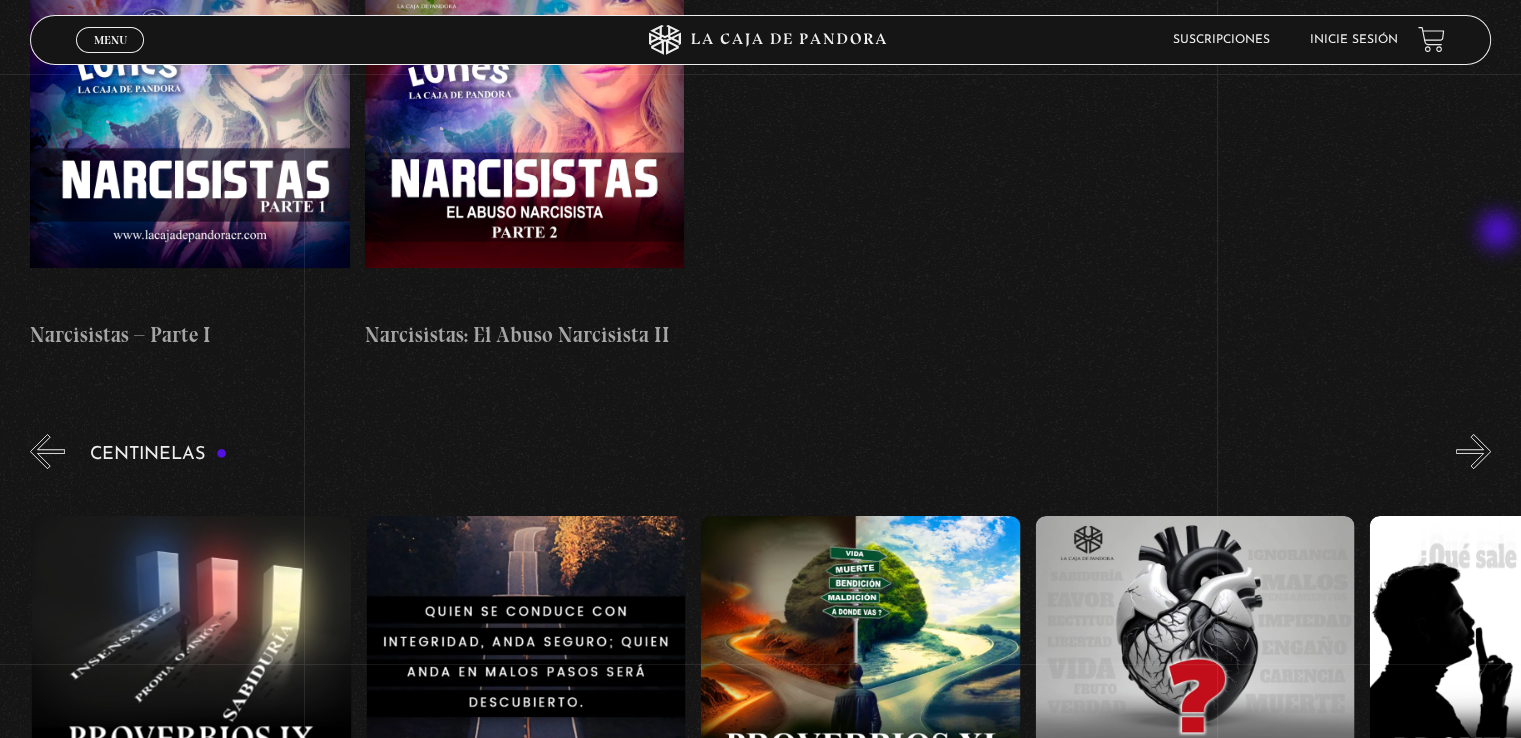 click on "»" at bounding box center [1473, 451] 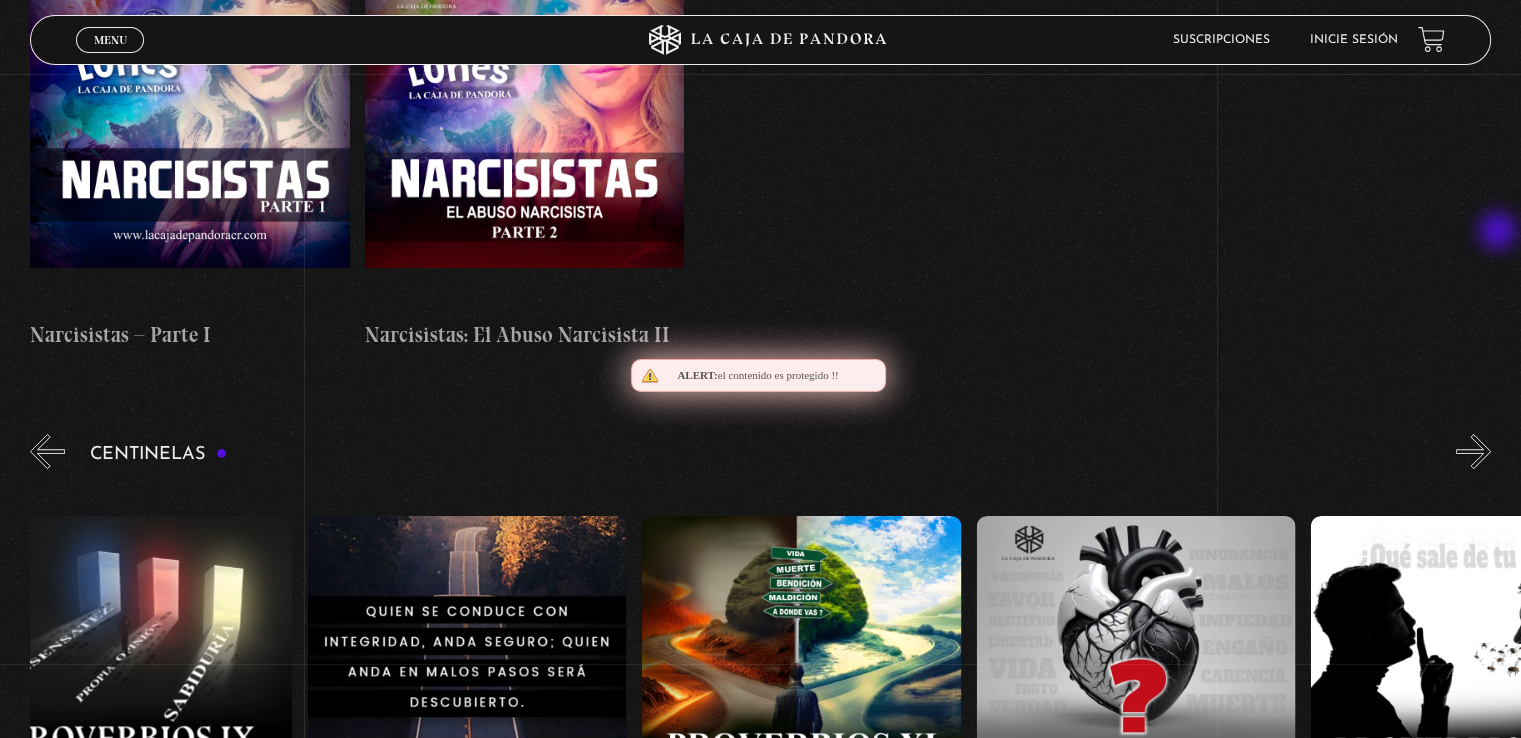 click on "»" at bounding box center [1473, 451] 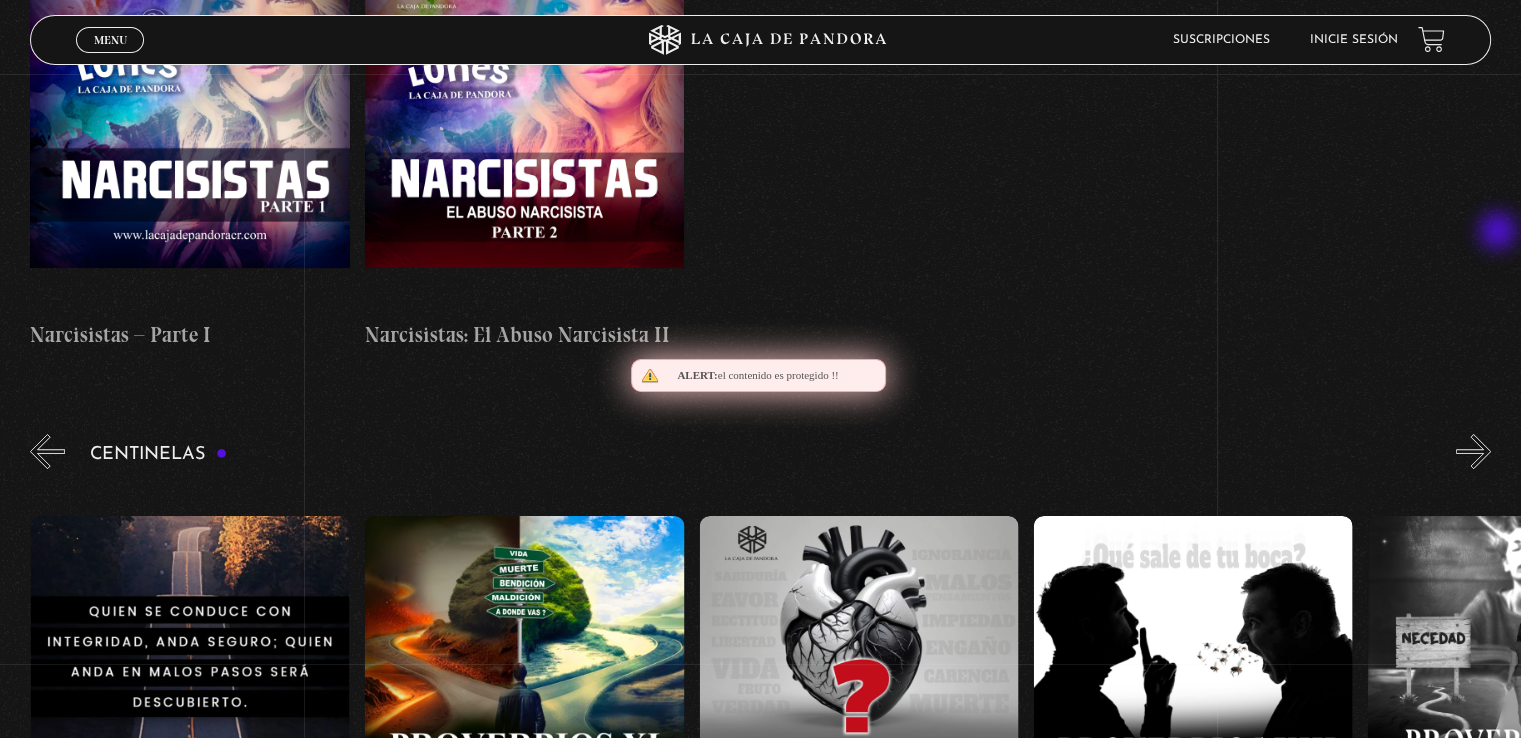 click on "»" at bounding box center (1473, 451) 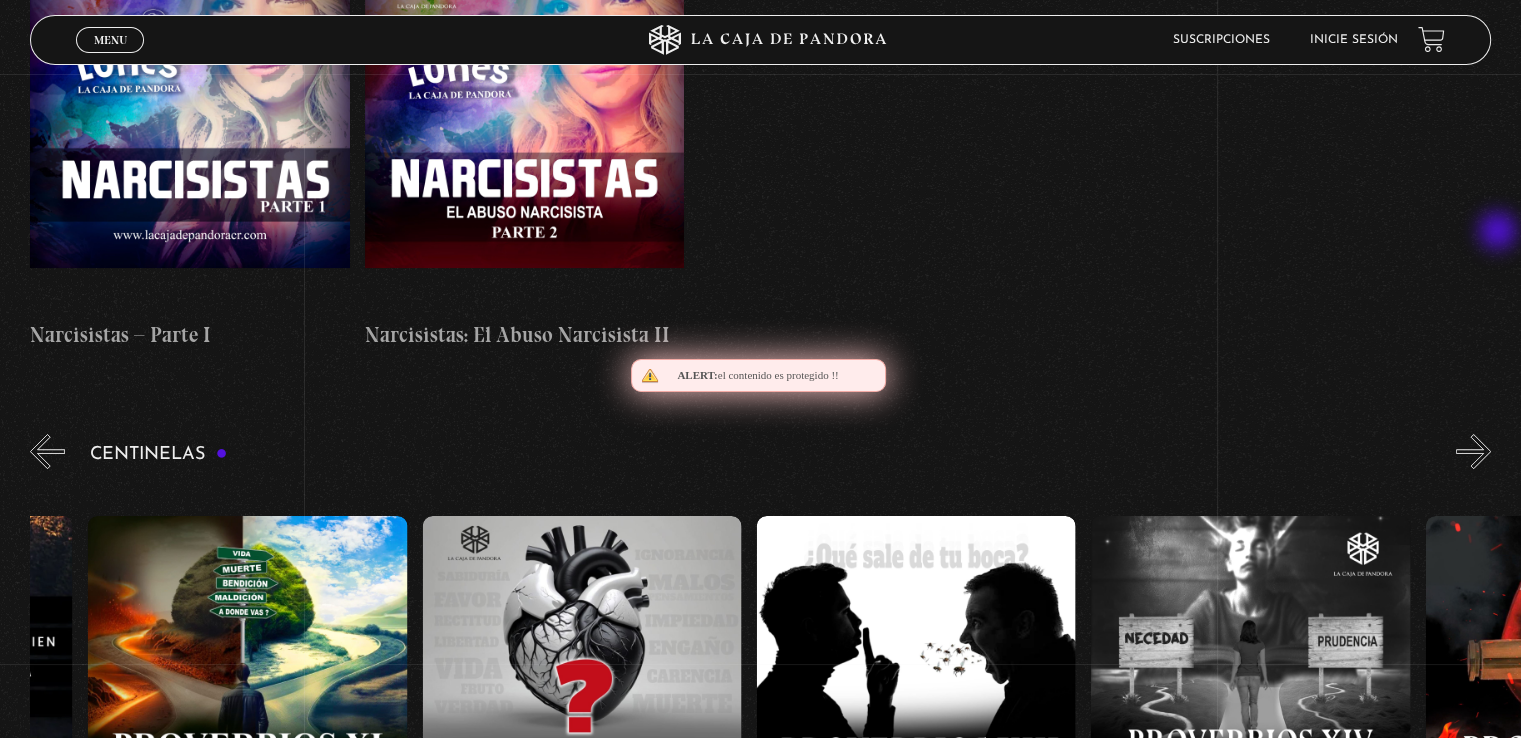 click on "»" at bounding box center [1473, 451] 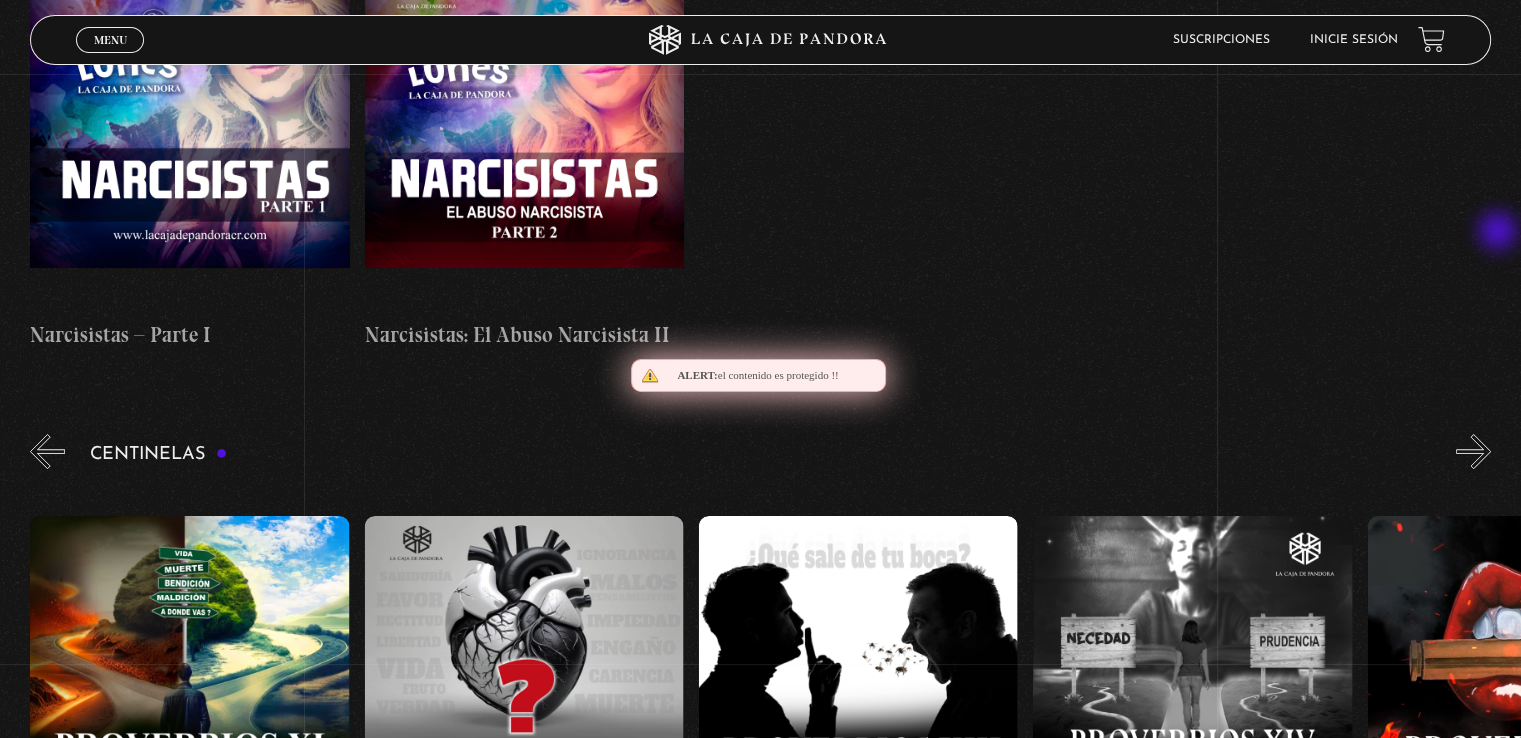 click on "»" at bounding box center [1473, 451] 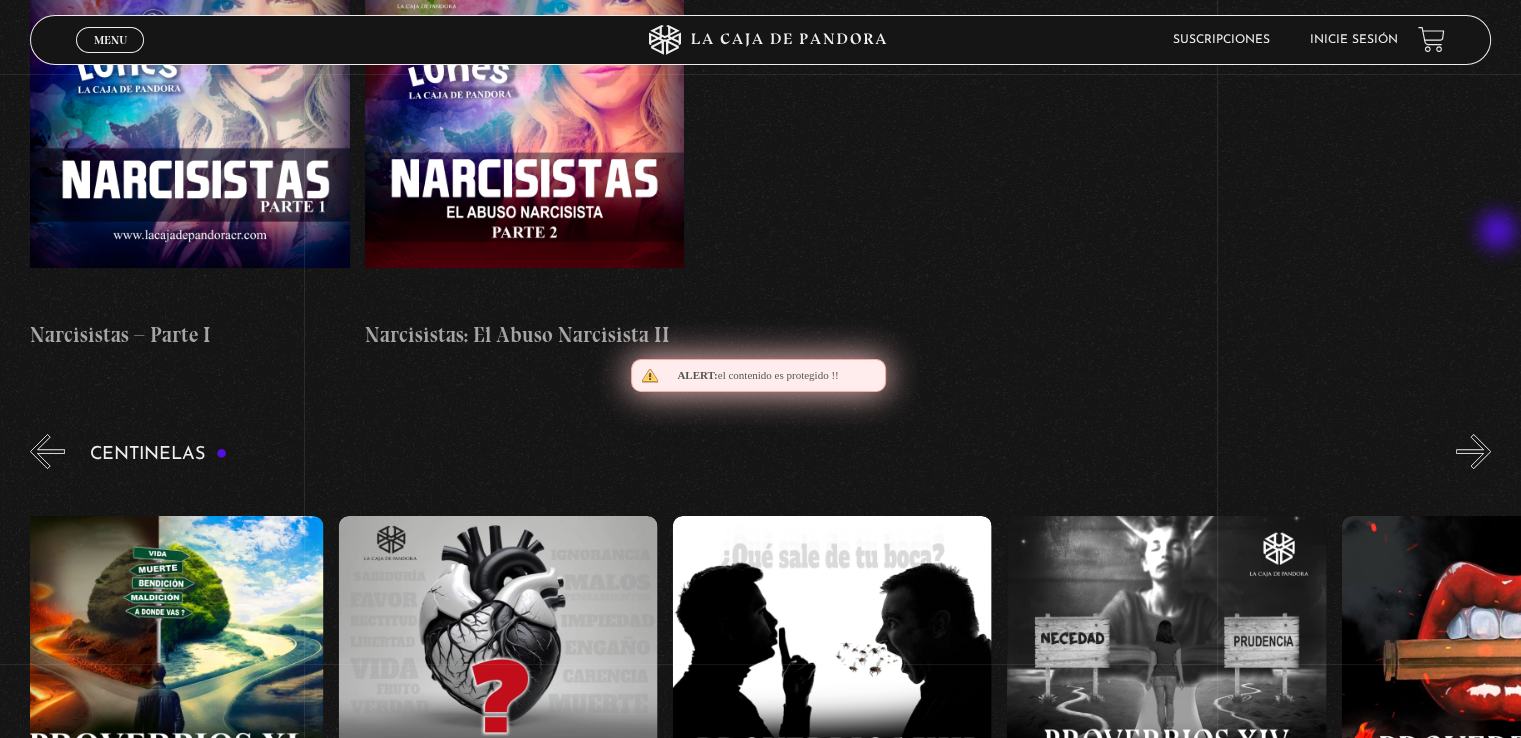 scroll, scrollTop: 0, scrollLeft: 4682, axis: horizontal 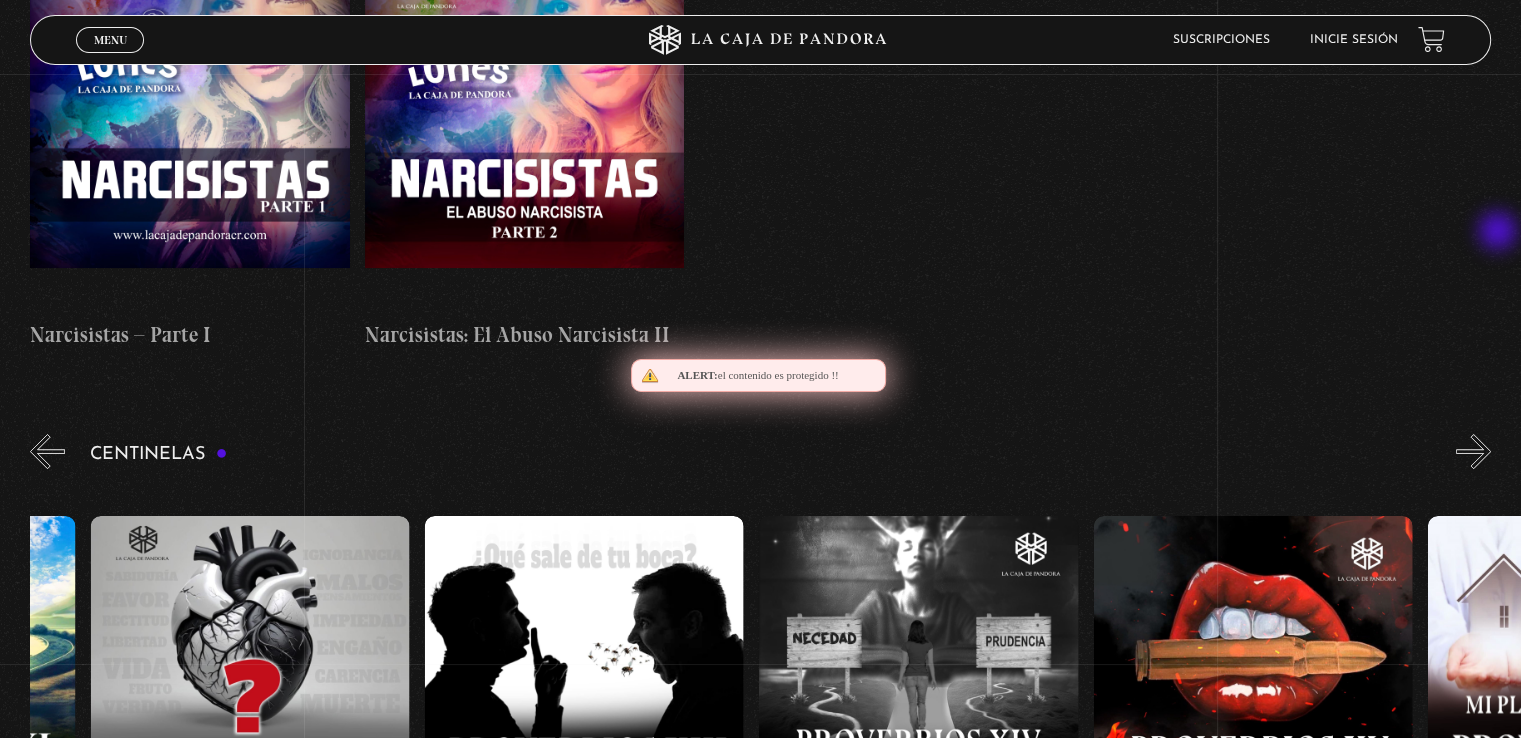 click on "»" at bounding box center (1473, 451) 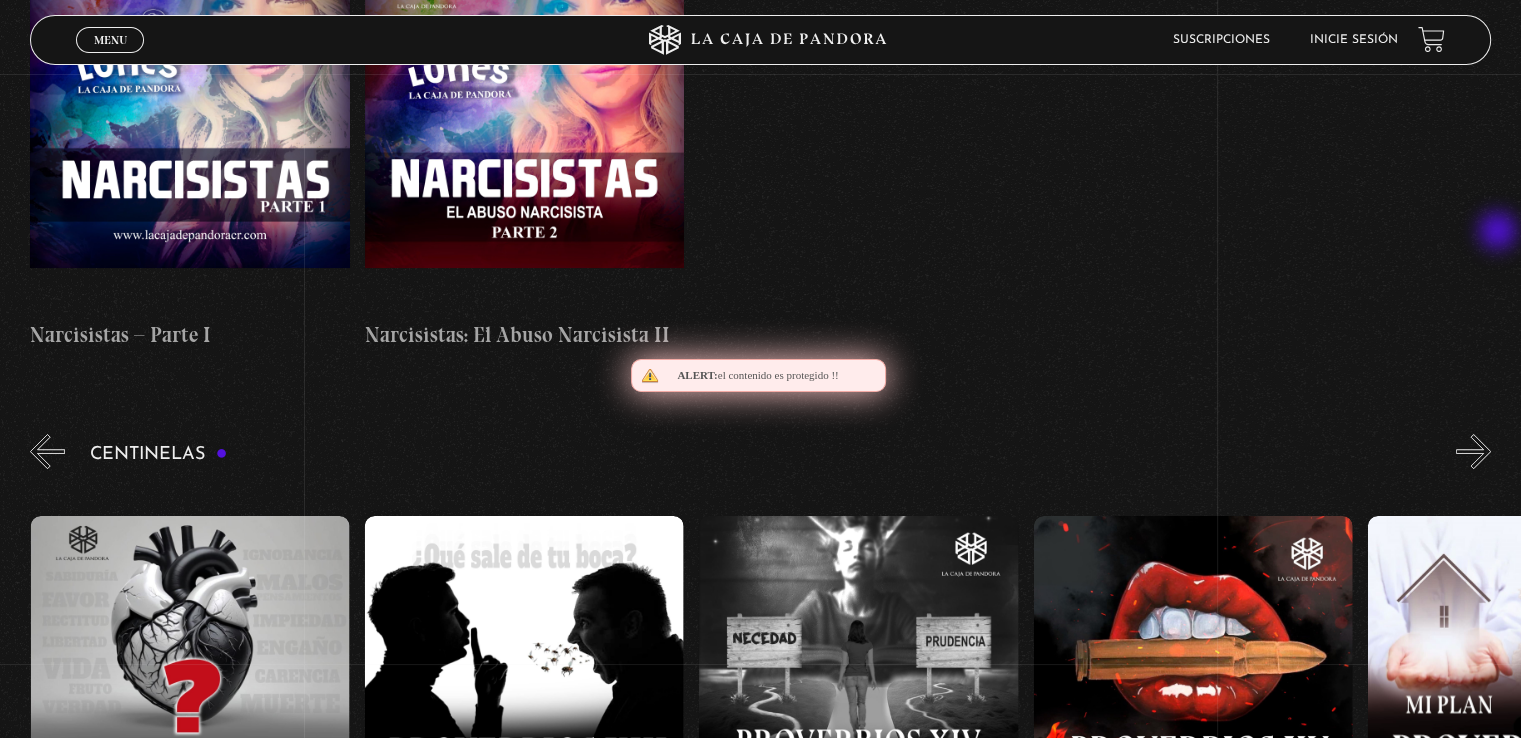 click on "»" at bounding box center (1473, 451) 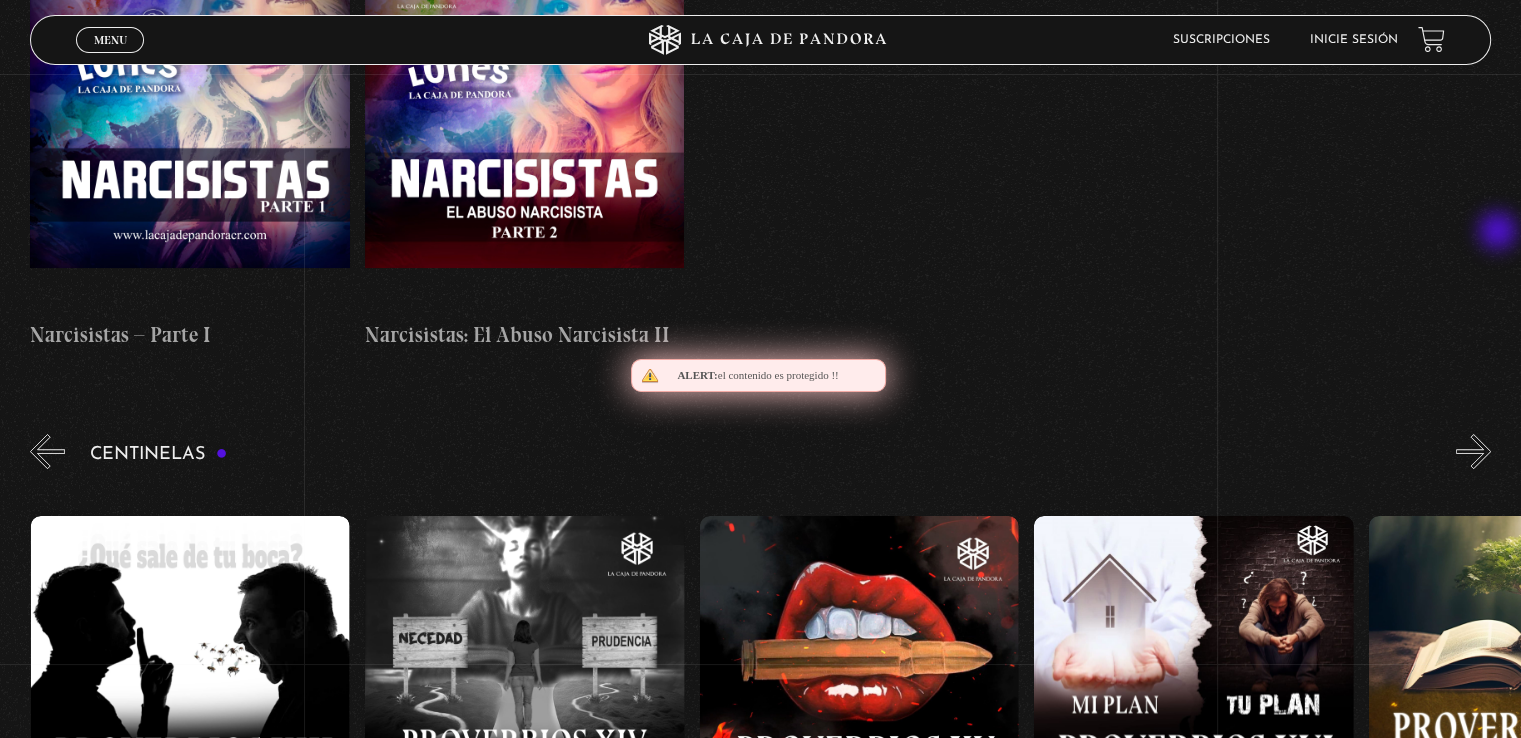 scroll, scrollTop: 0, scrollLeft: 5016, axis: horizontal 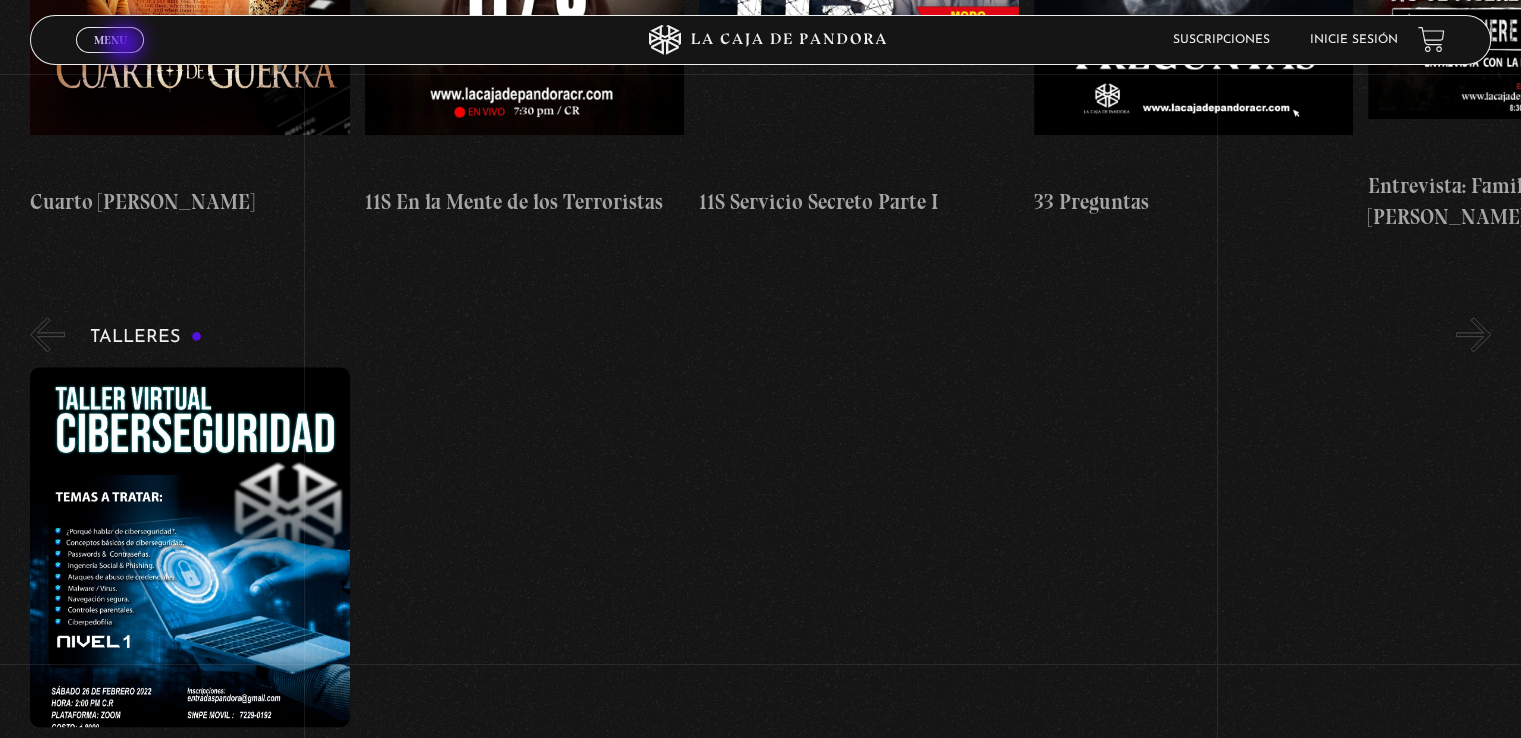 click on "Menu" at bounding box center (110, 40) 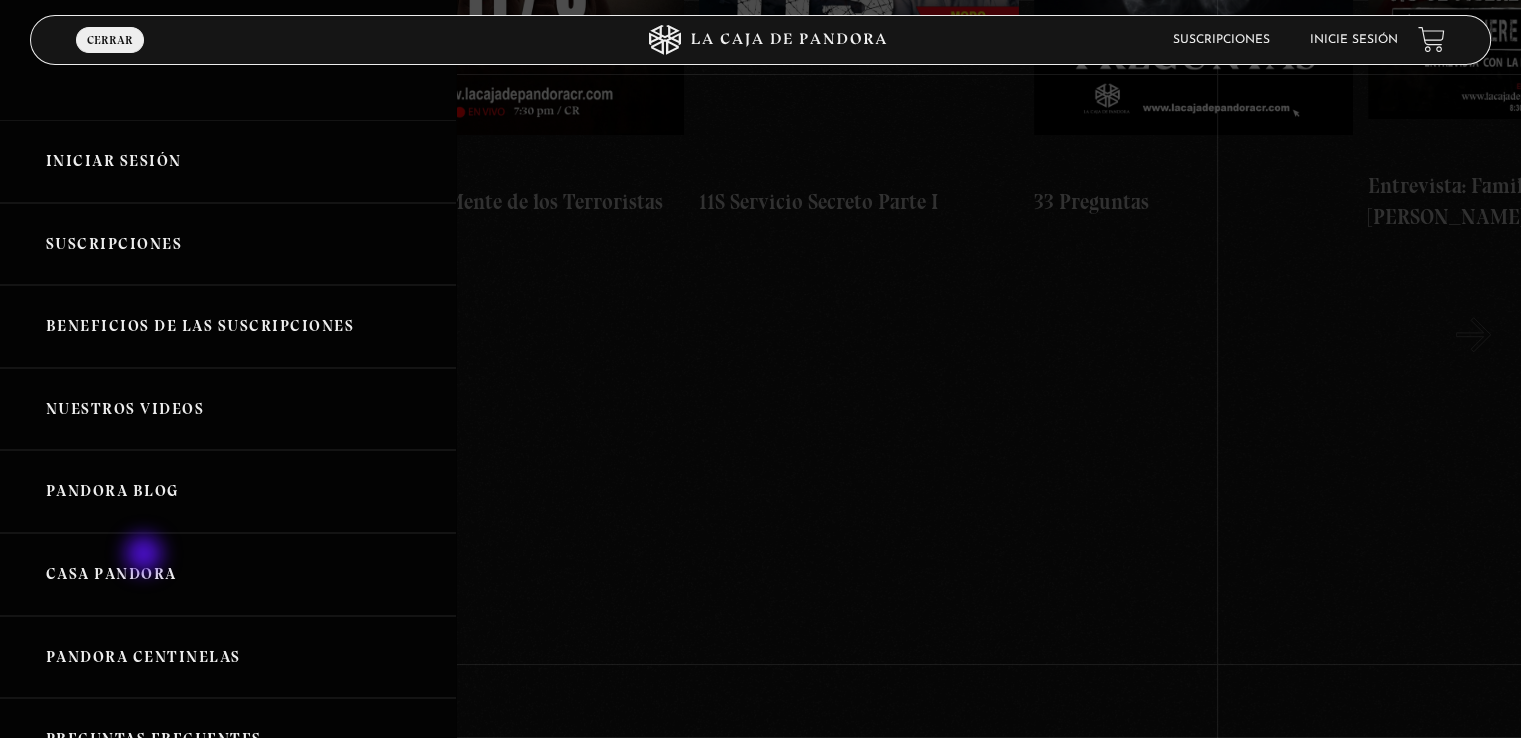 click on "Casa Pandora" at bounding box center (228, 574) 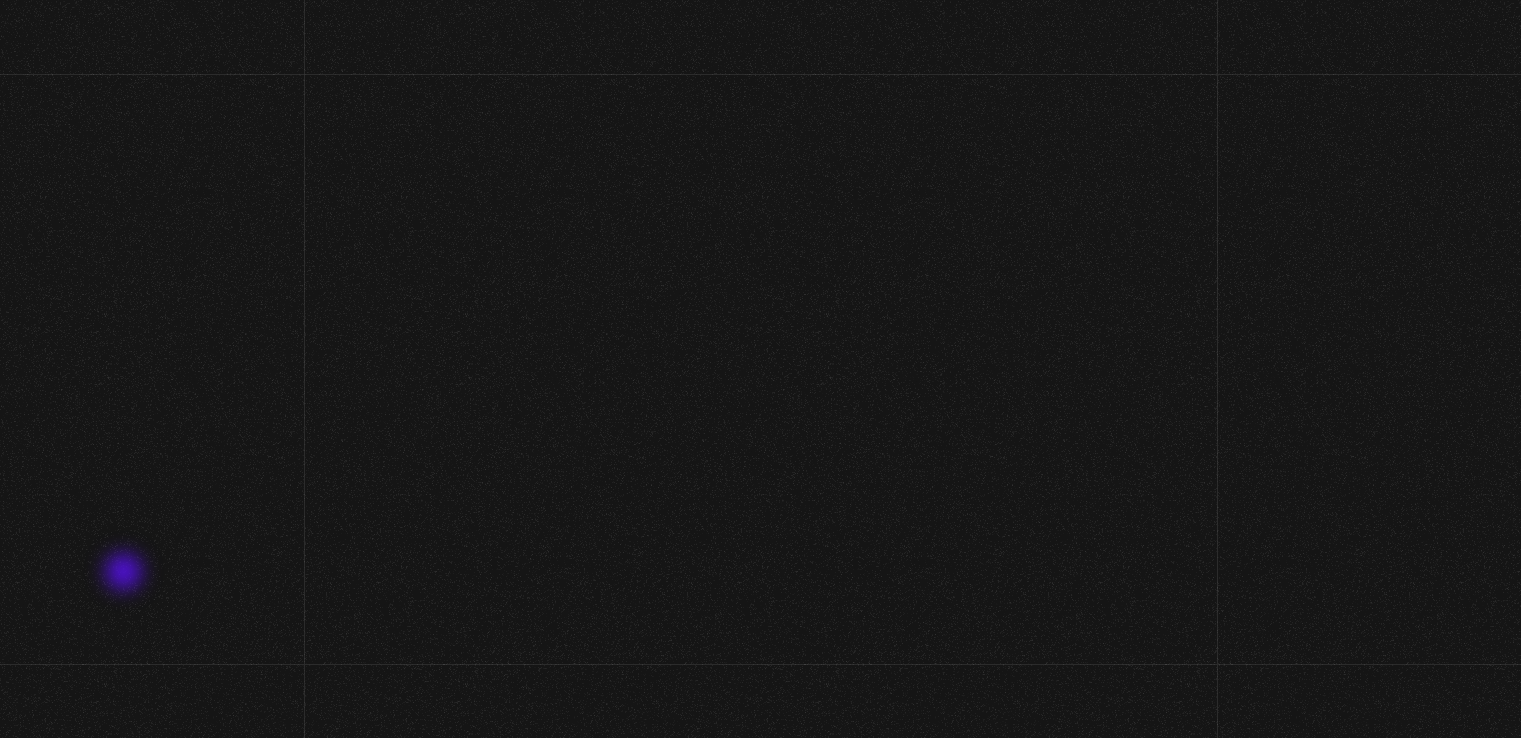 scroll, scrollTop: 0, scrollLeft: 0, axis: both 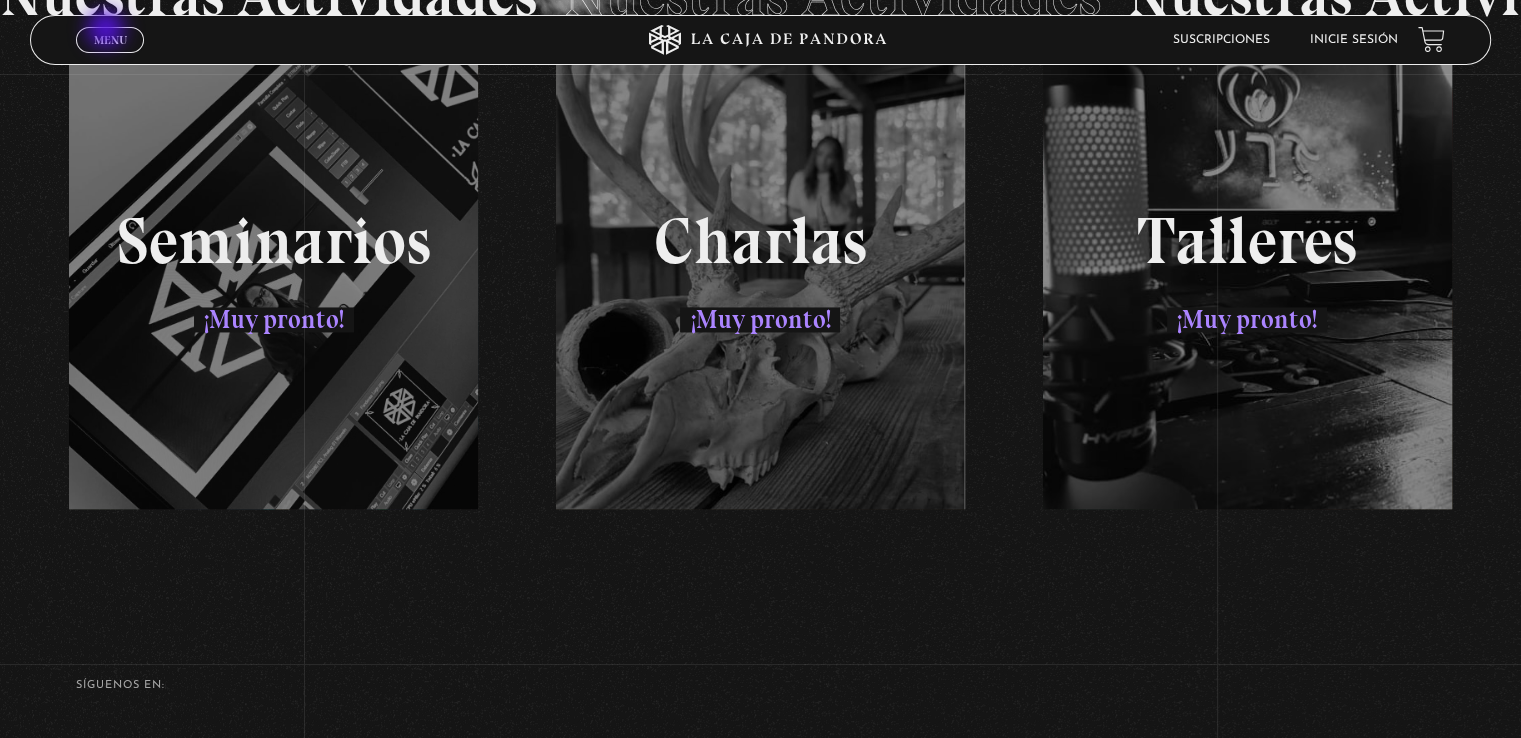 click on "Menu" at bounding box center (110, 40) 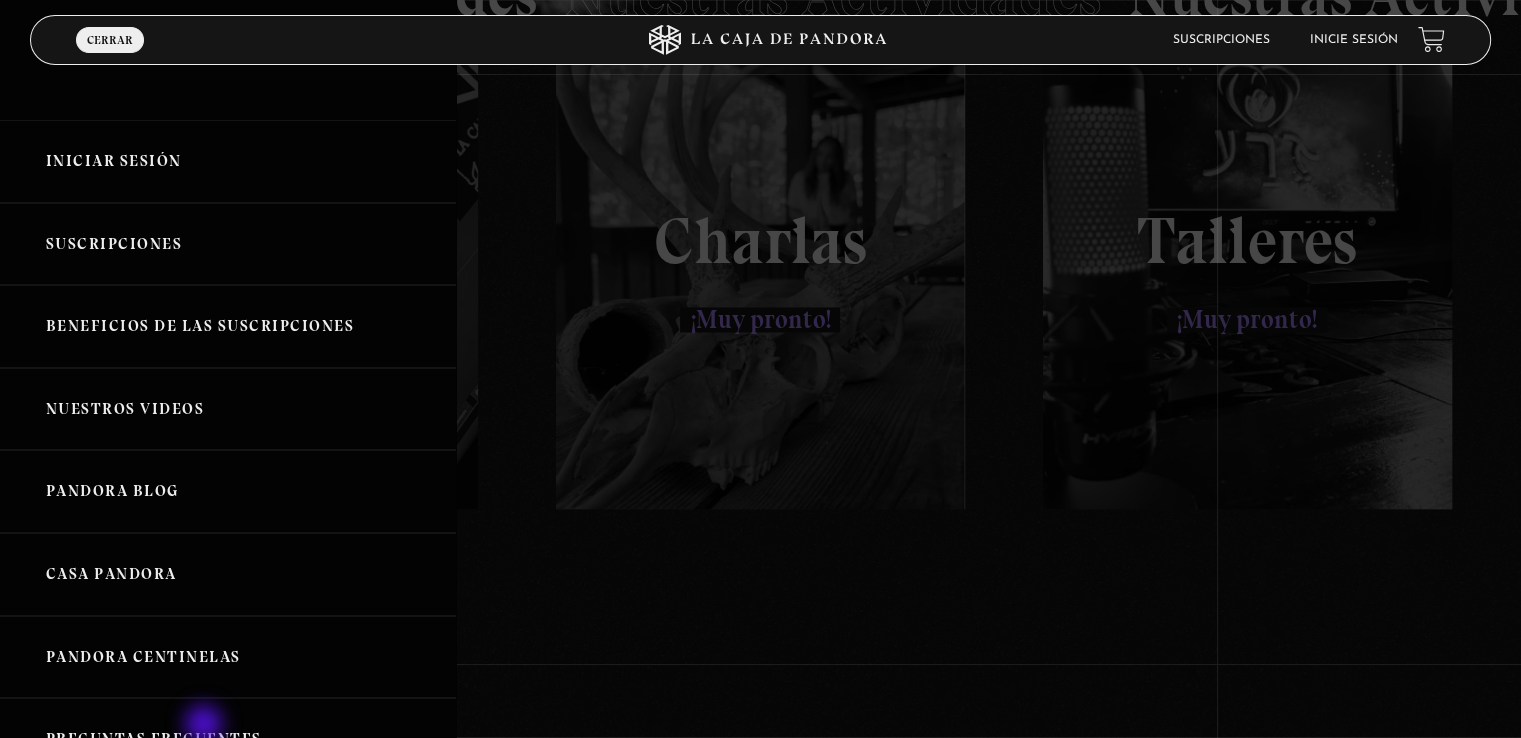 click on "Preguntas Frecuentes" at bounding box center (228, 739) 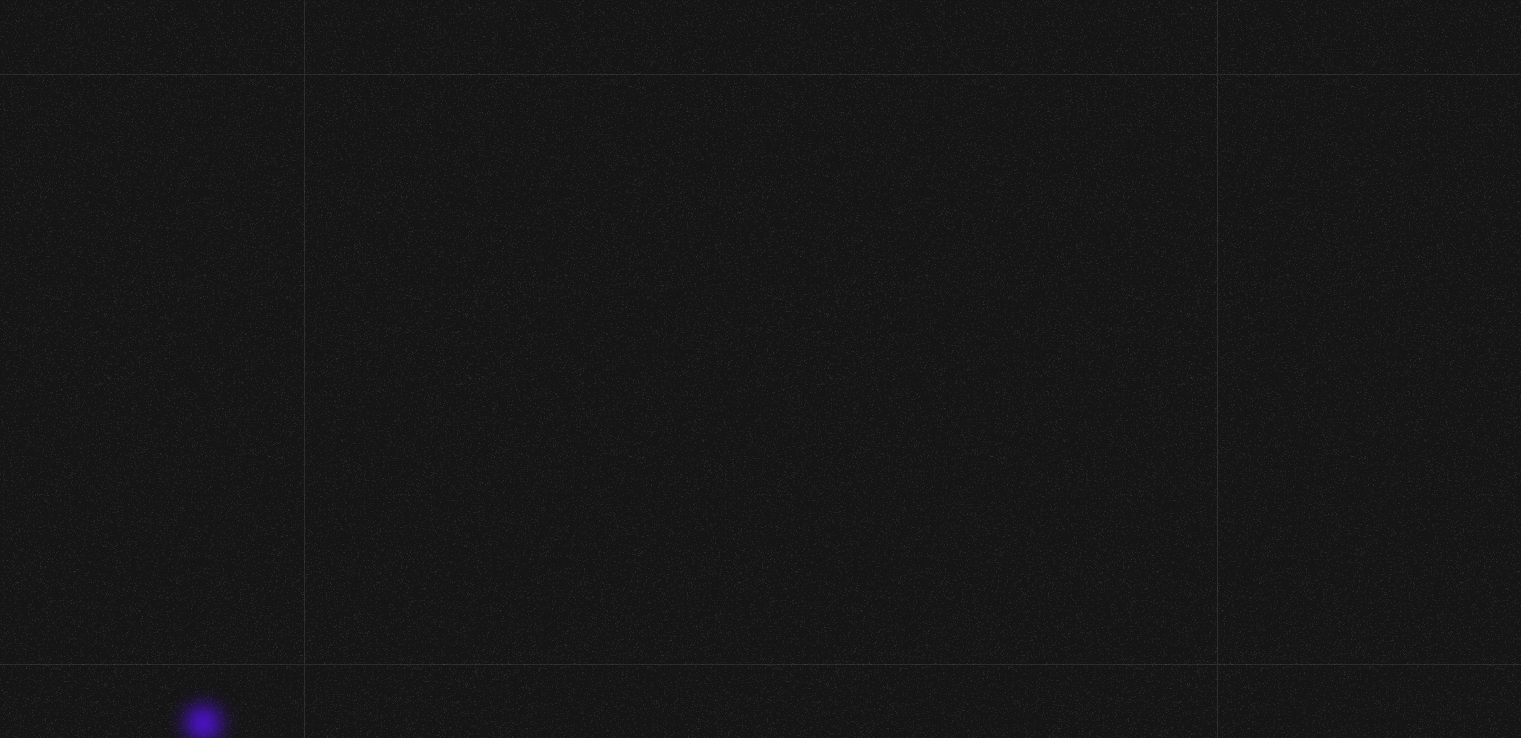 scroll, scrollTop: 0, scrollLeft: 0, axis: both 